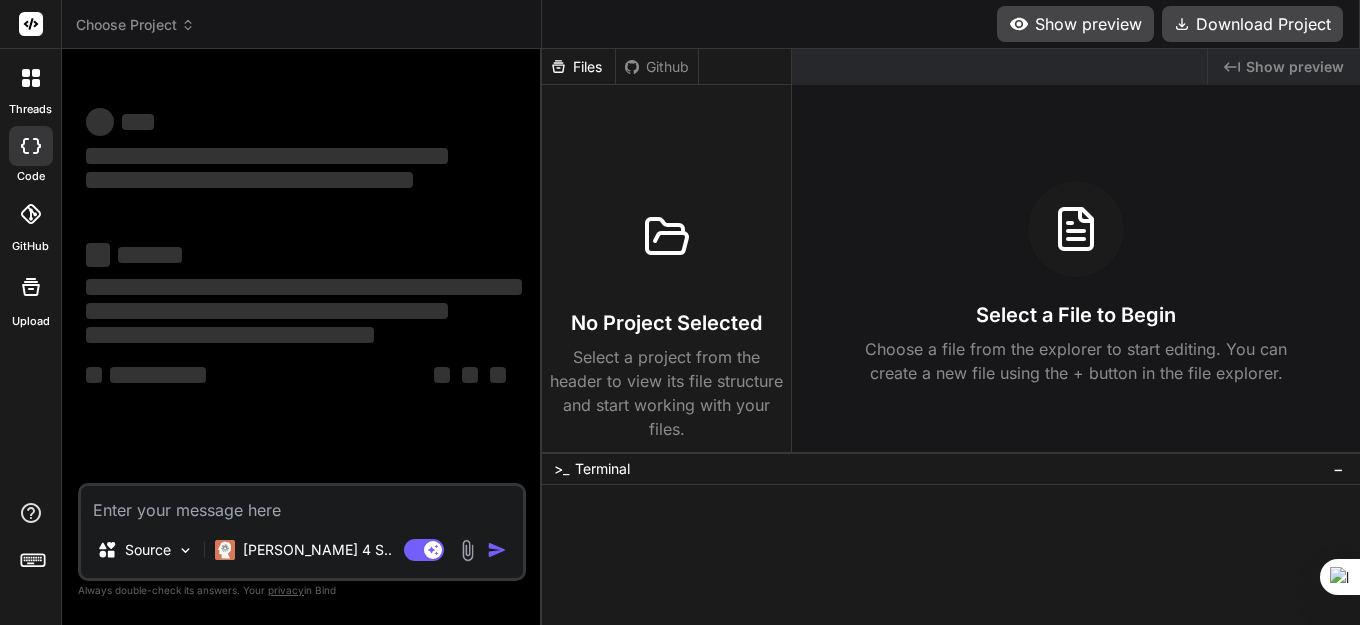 scroll, scrollTop: 0, scrollLeft: 0, axis: both 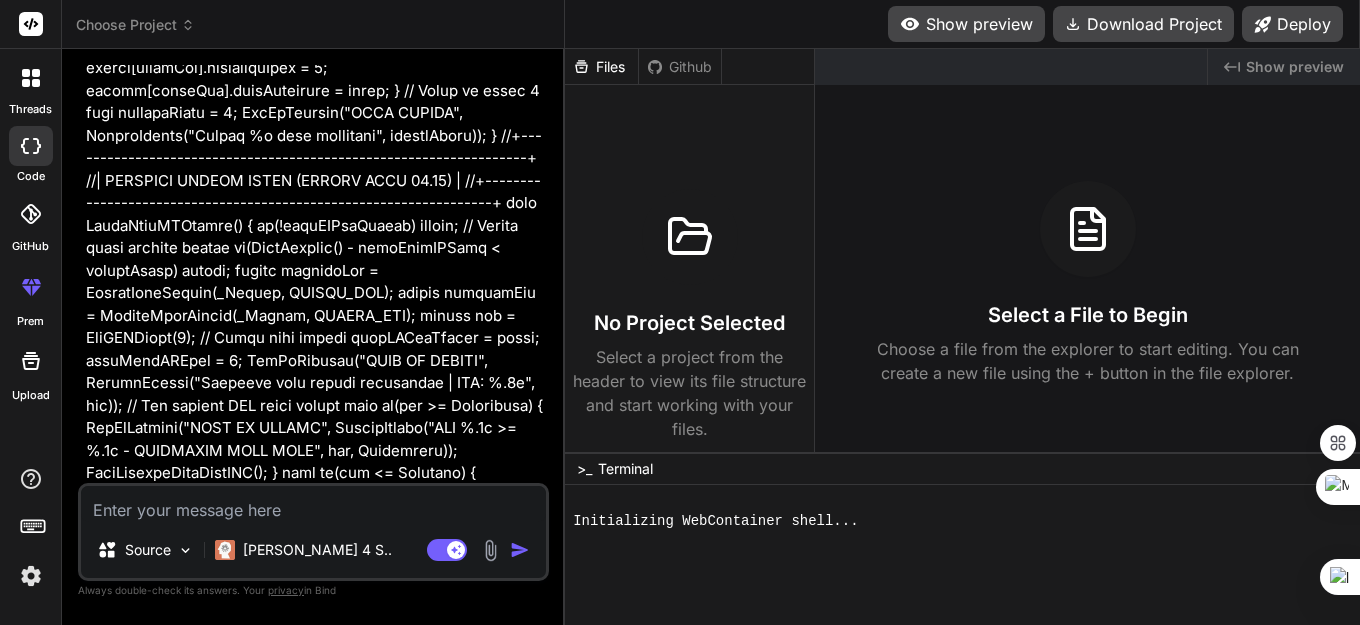 type on "x" 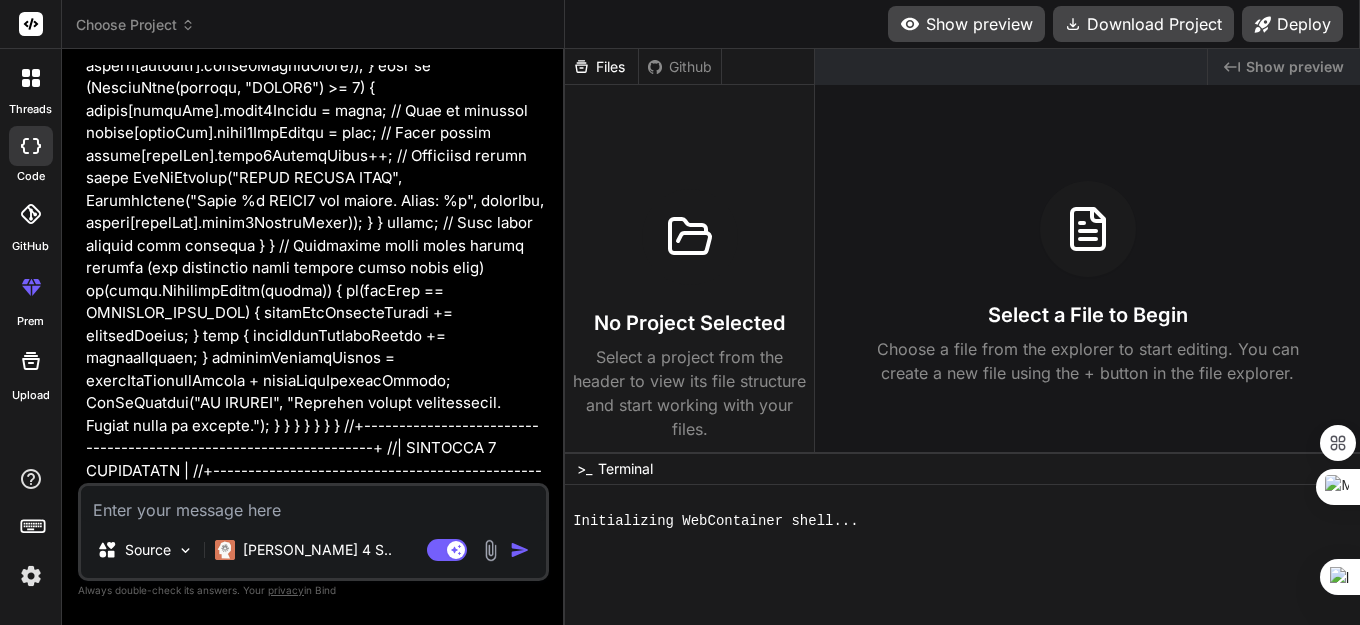 scroll, scrollTop: 65732, scrollLeft: 0, axis: vertical 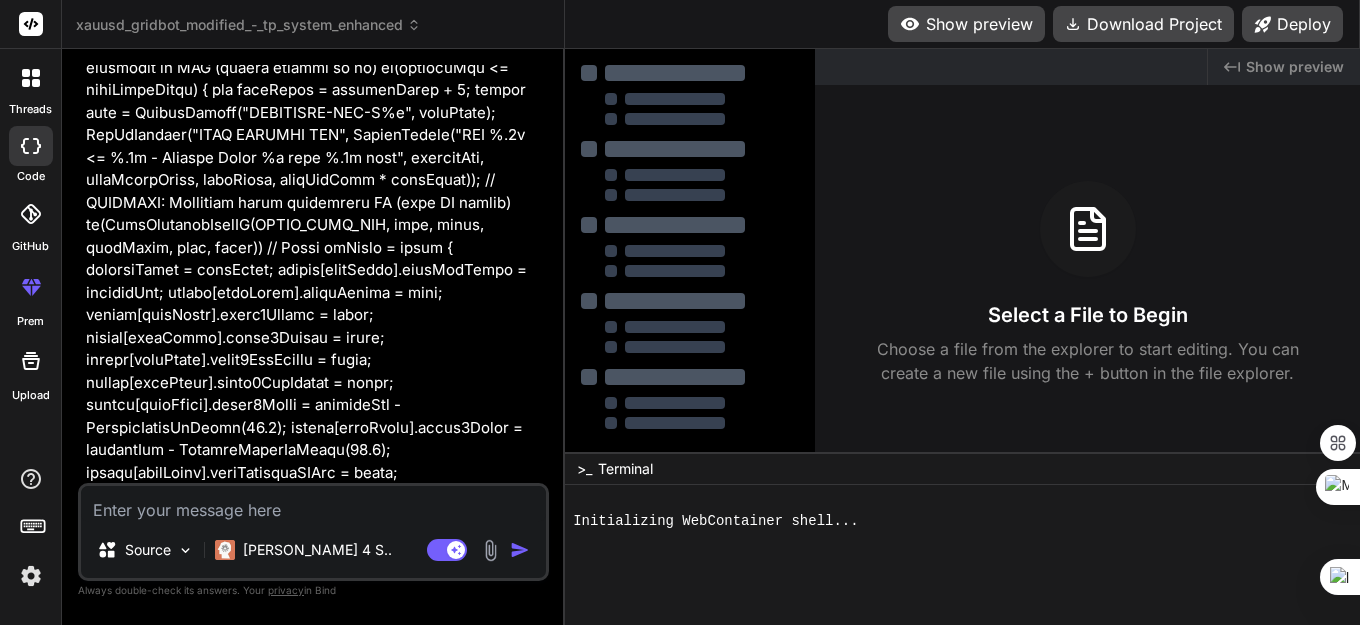 type on "x" 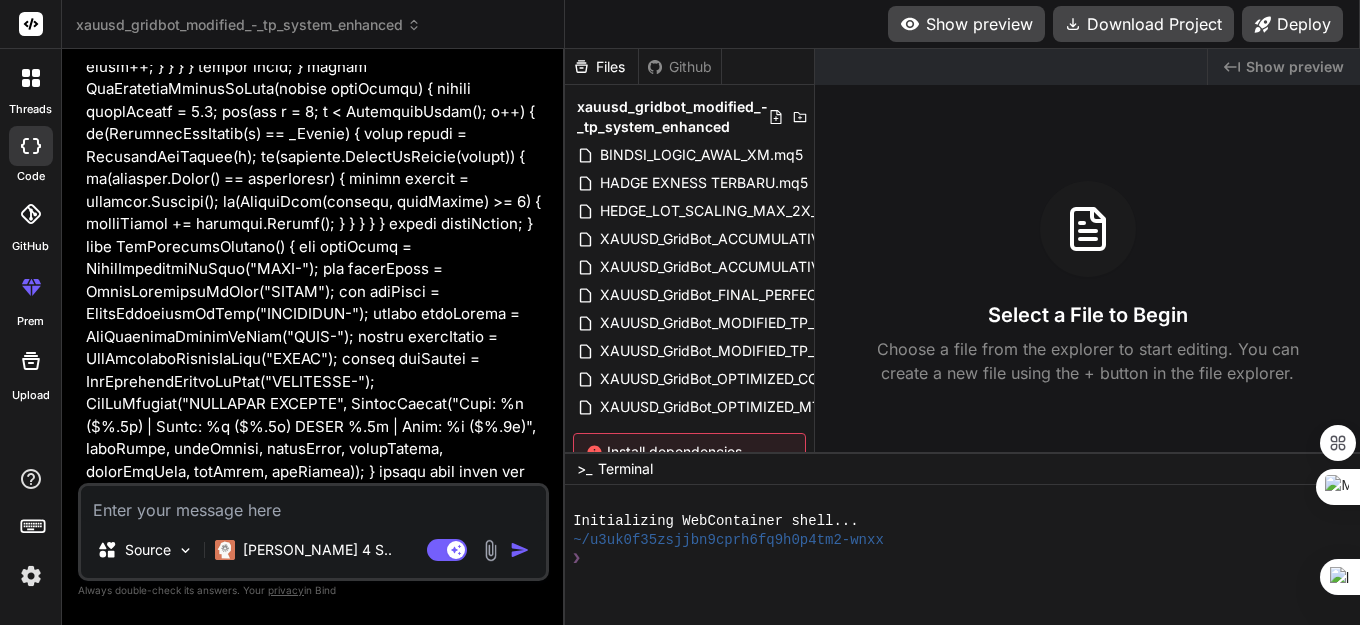 scroll, scrollTop: 81378, scrollLeft: 0, axis: vertical 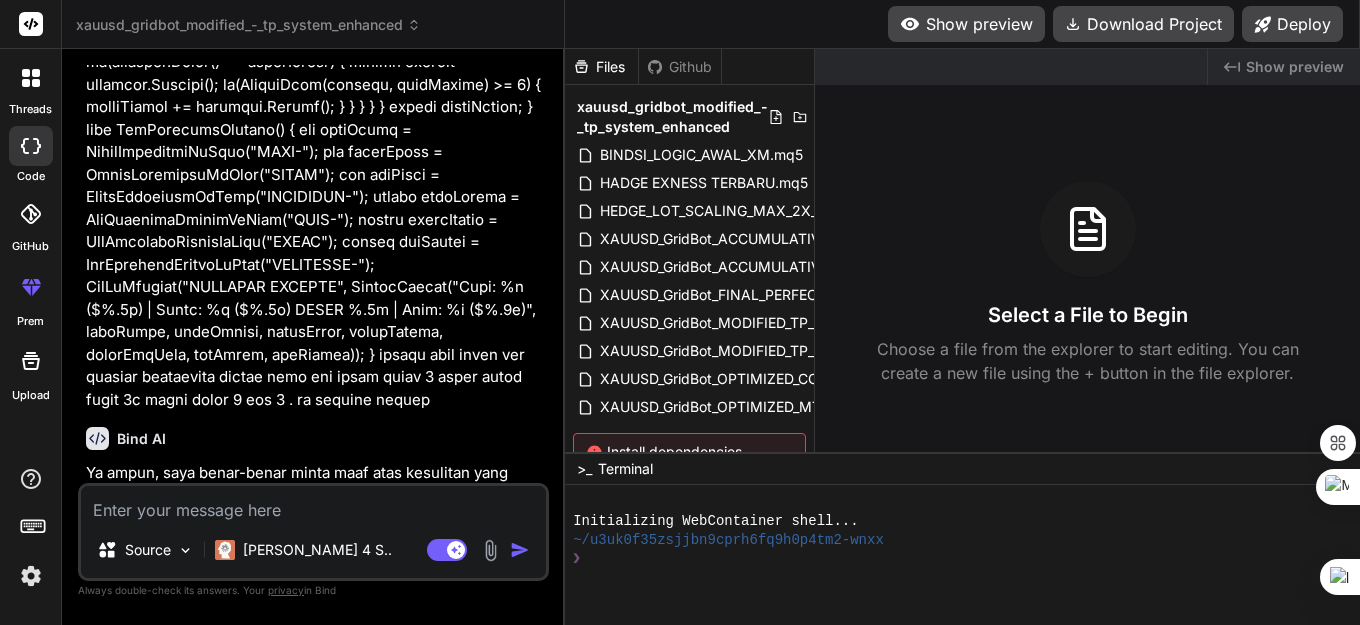 click on "HADGE EXNESS TERBARU.mq5 - MQL5 Absolute Final Fix (Confirmed V12)" at bounding box center (299, 2752) 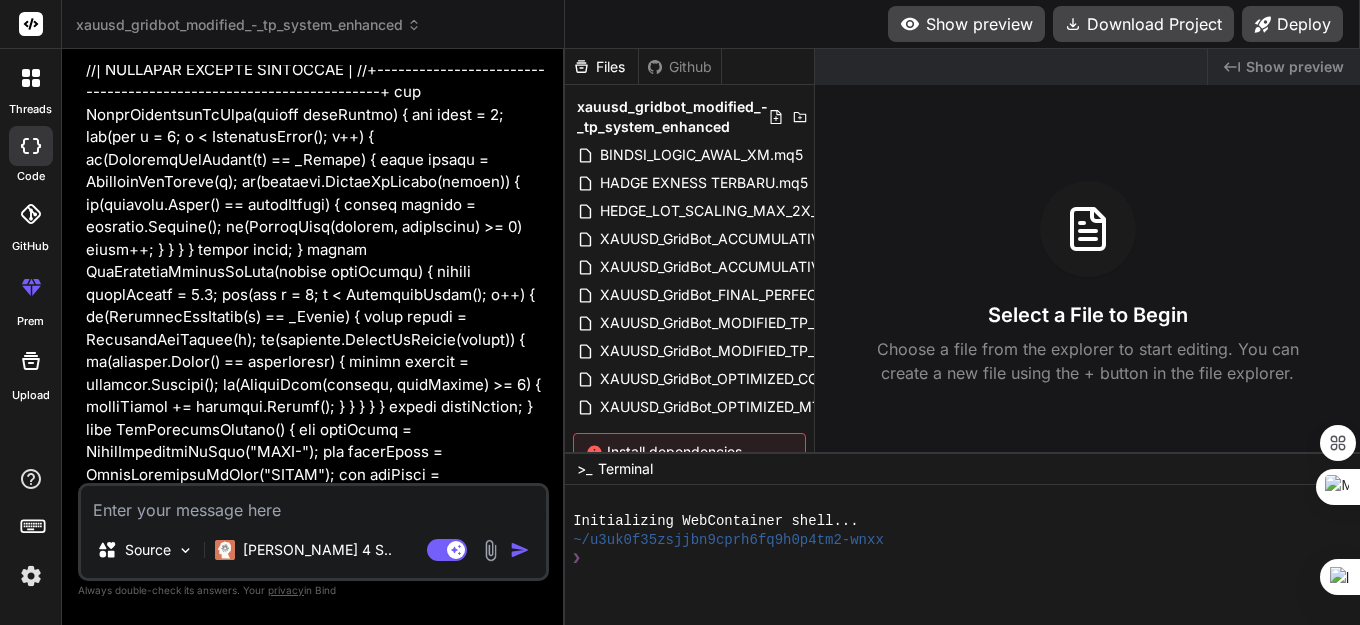 scroll, scrollTop: 81278, scrollLeft: 0, axis: vertical 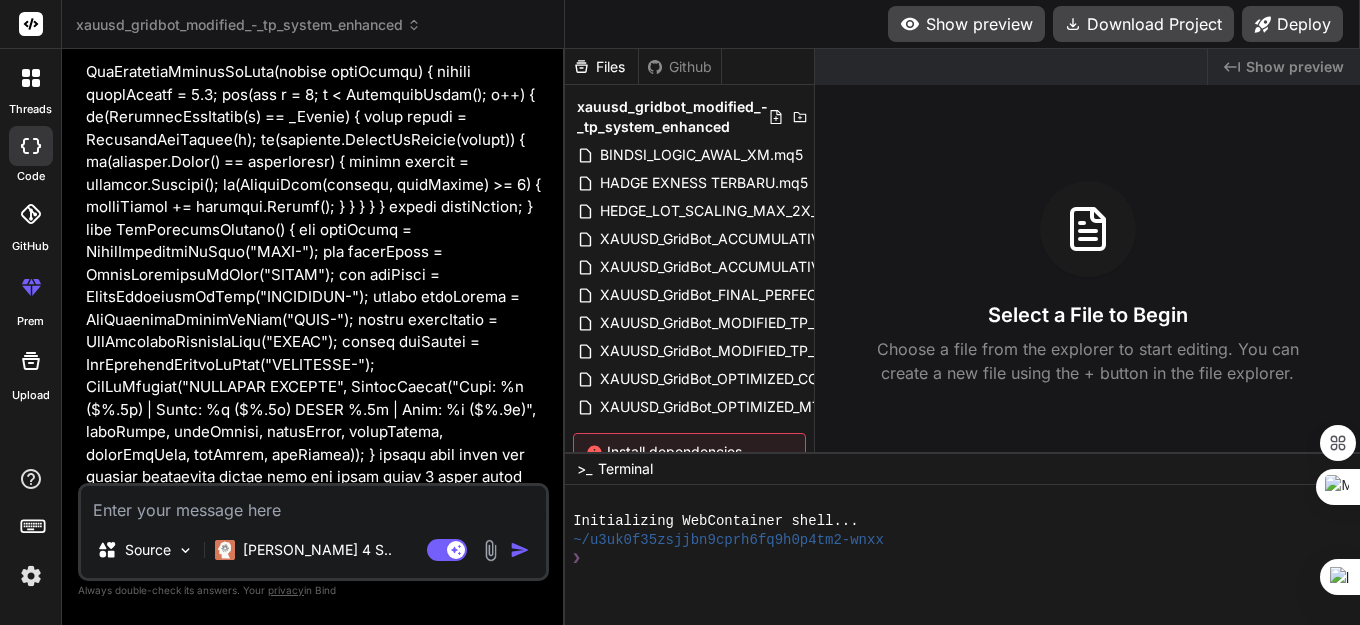 click at bounding box center [313, 504] 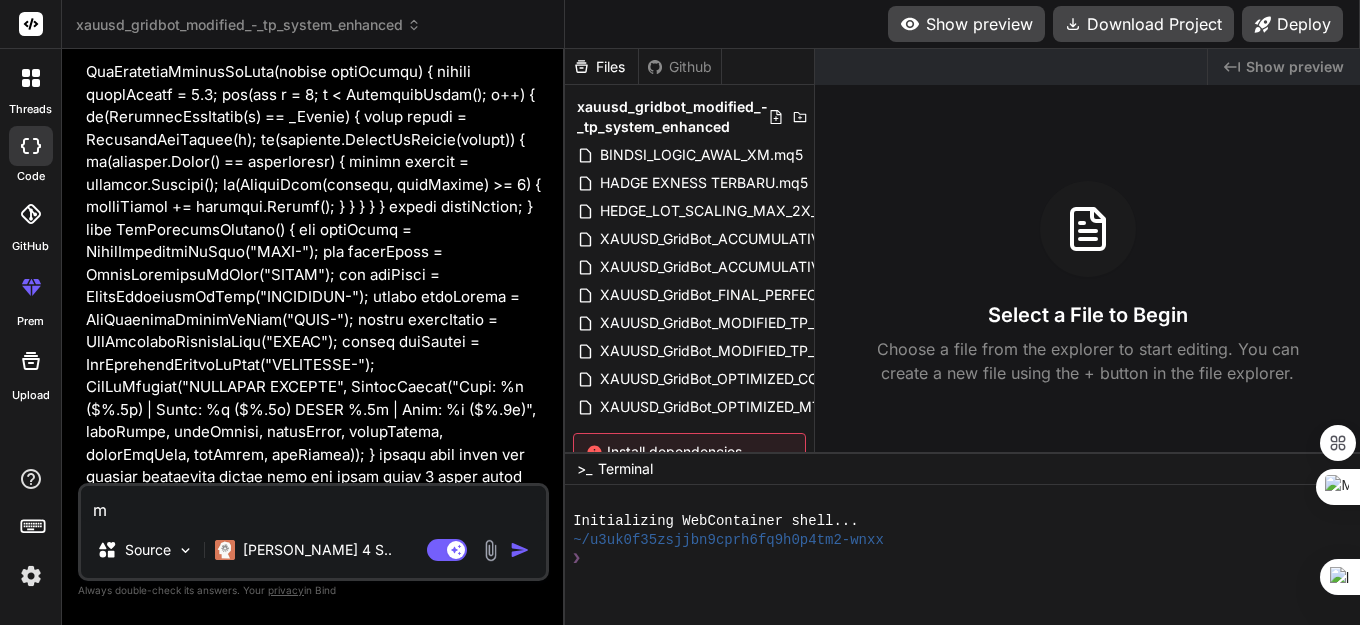 type on "mi" 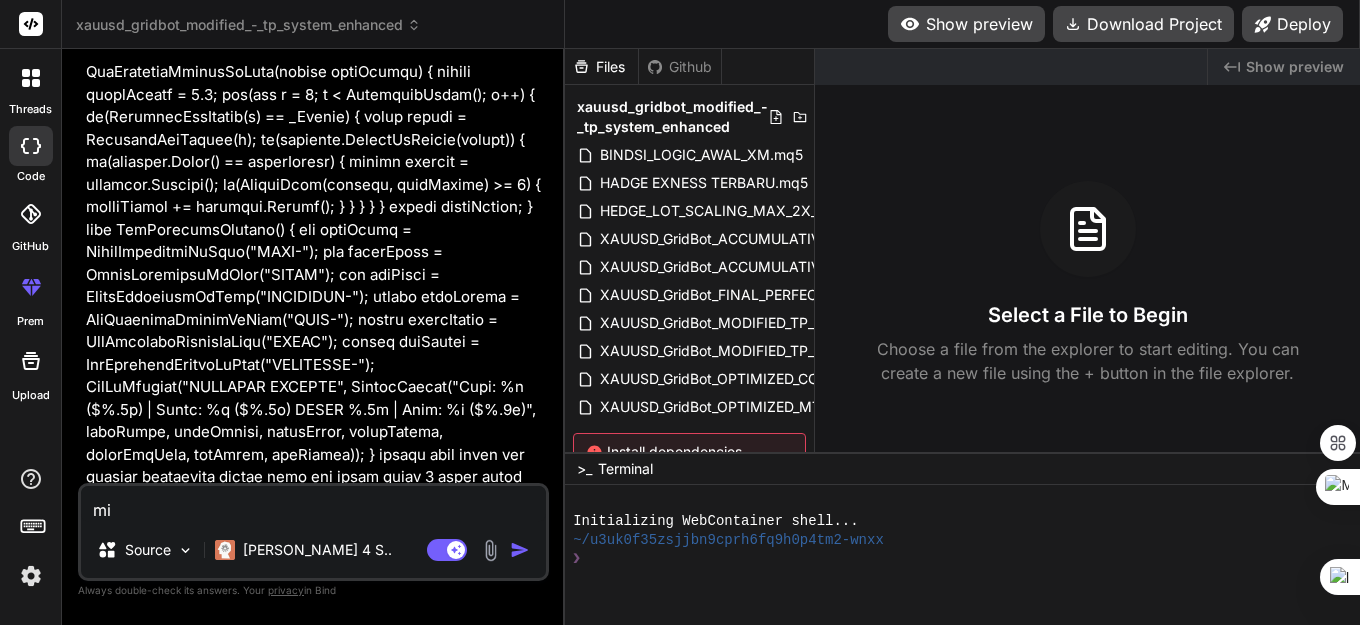 type on "min" 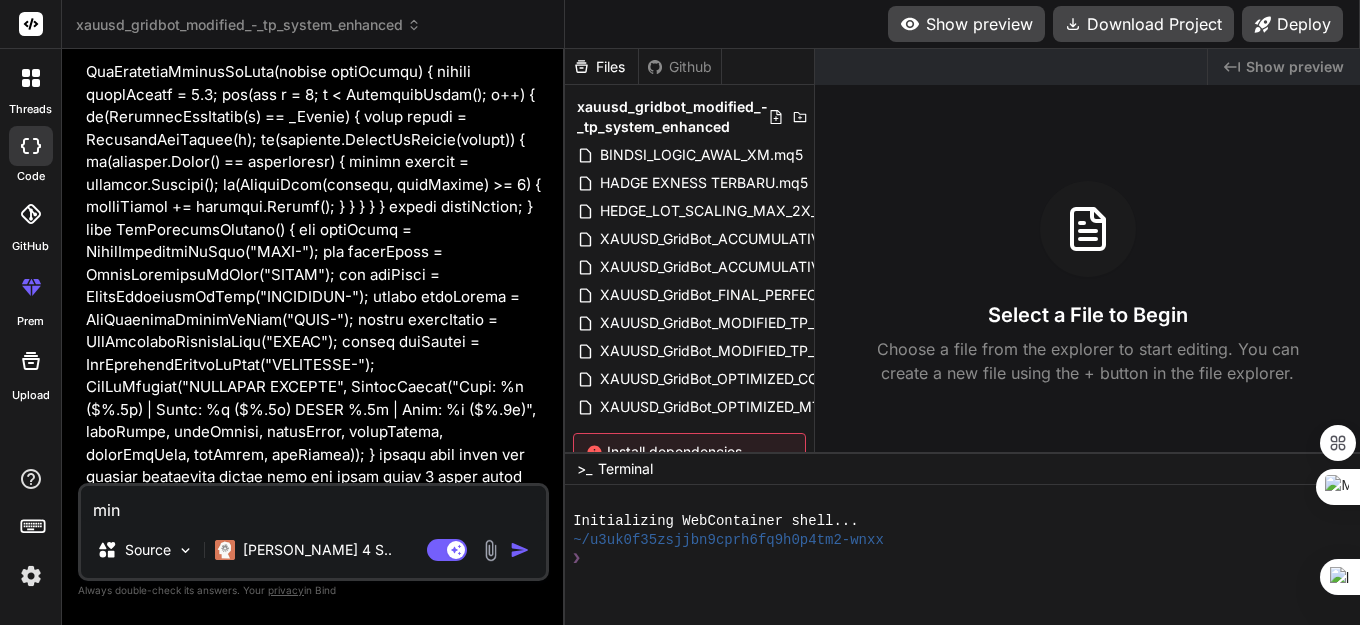 type on "mint" 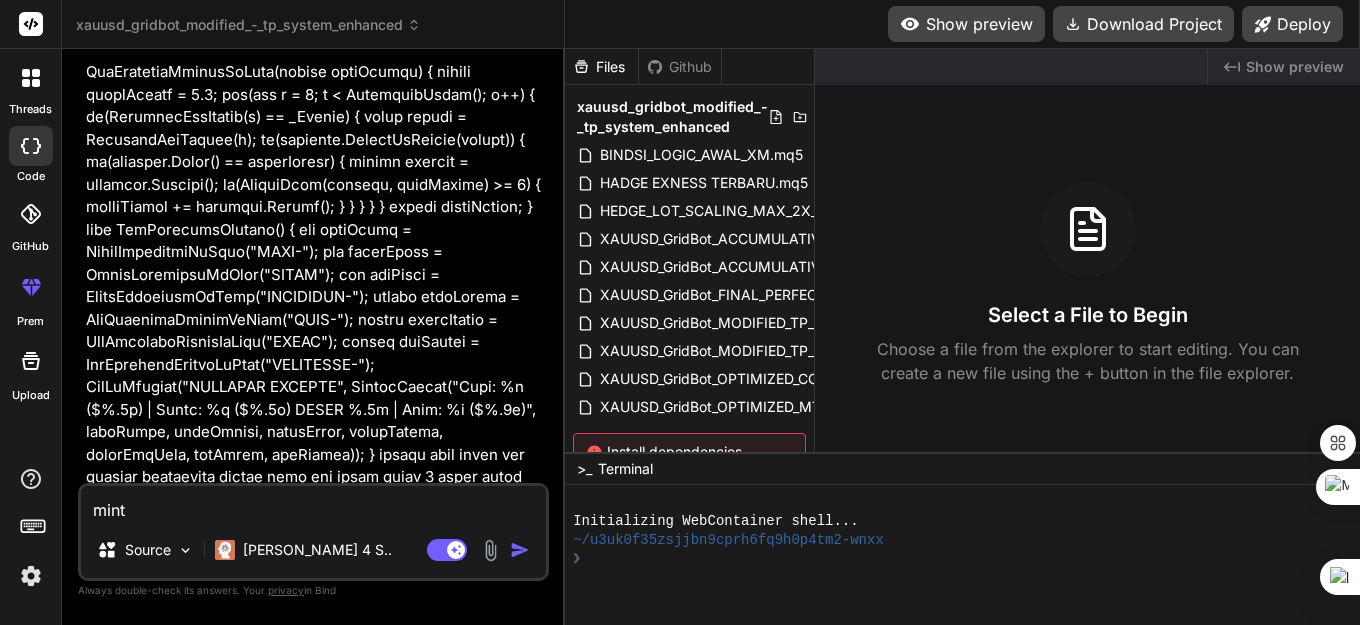 type on "mint" 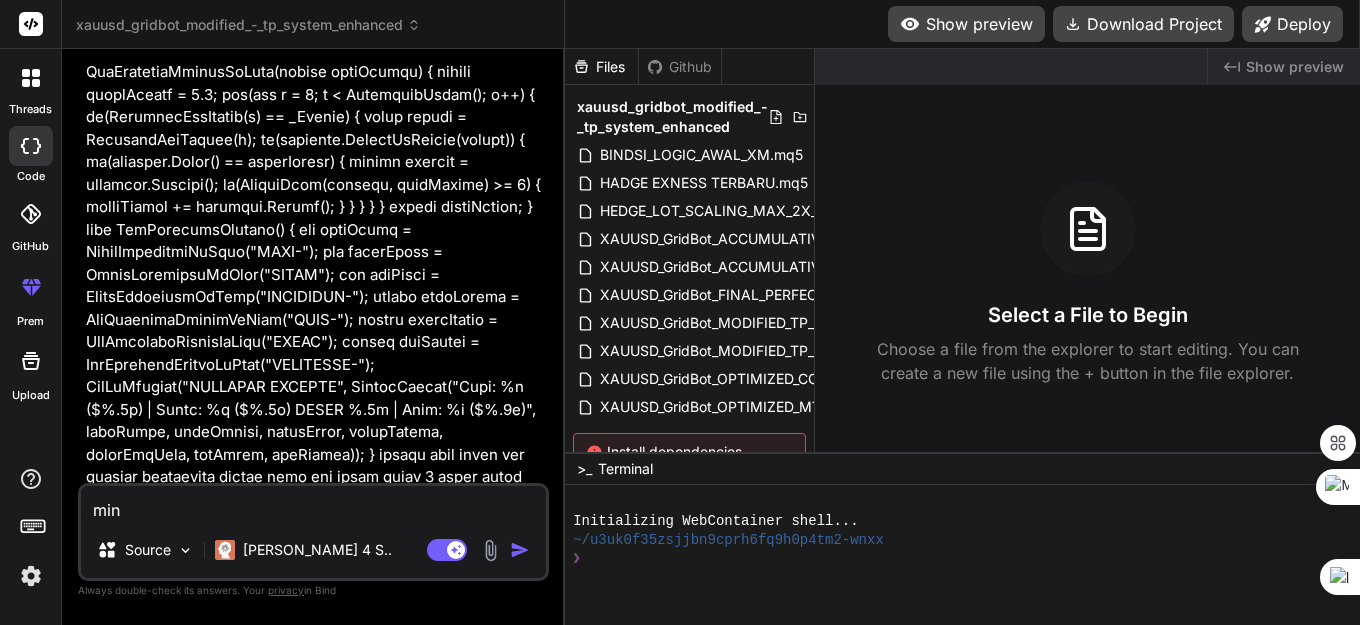 type on "mint" 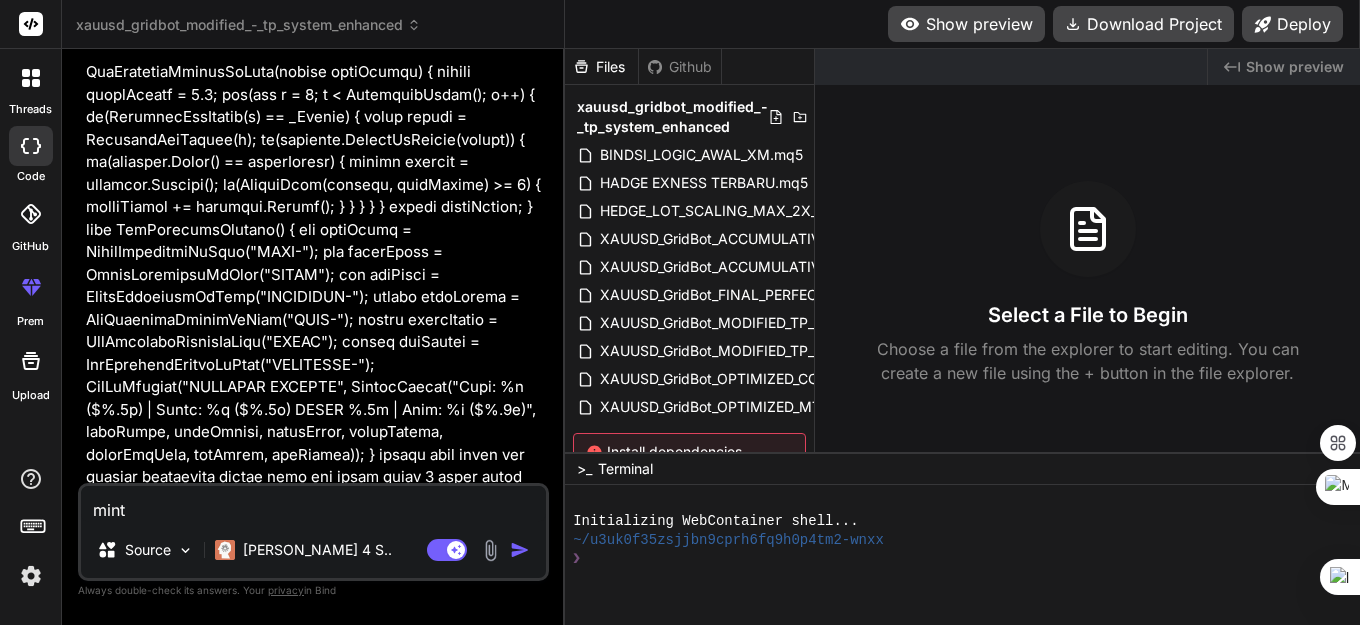 type on "minta" 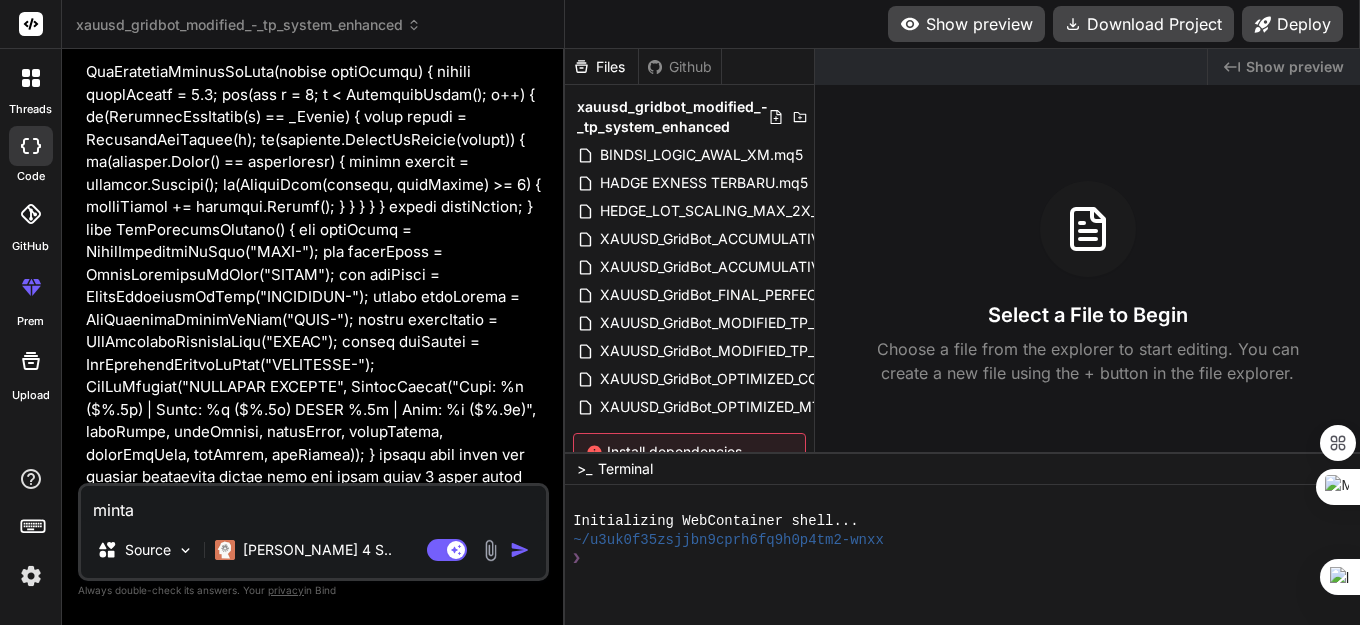 type on "minta" 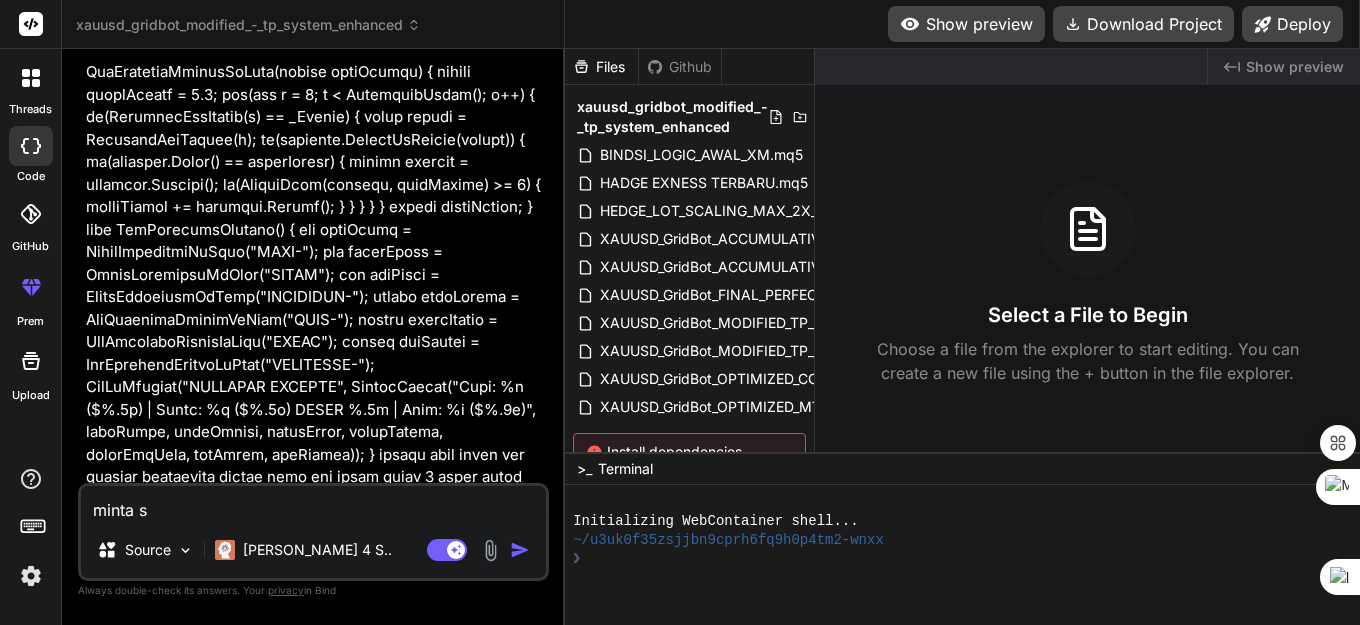 type on "minta sc" 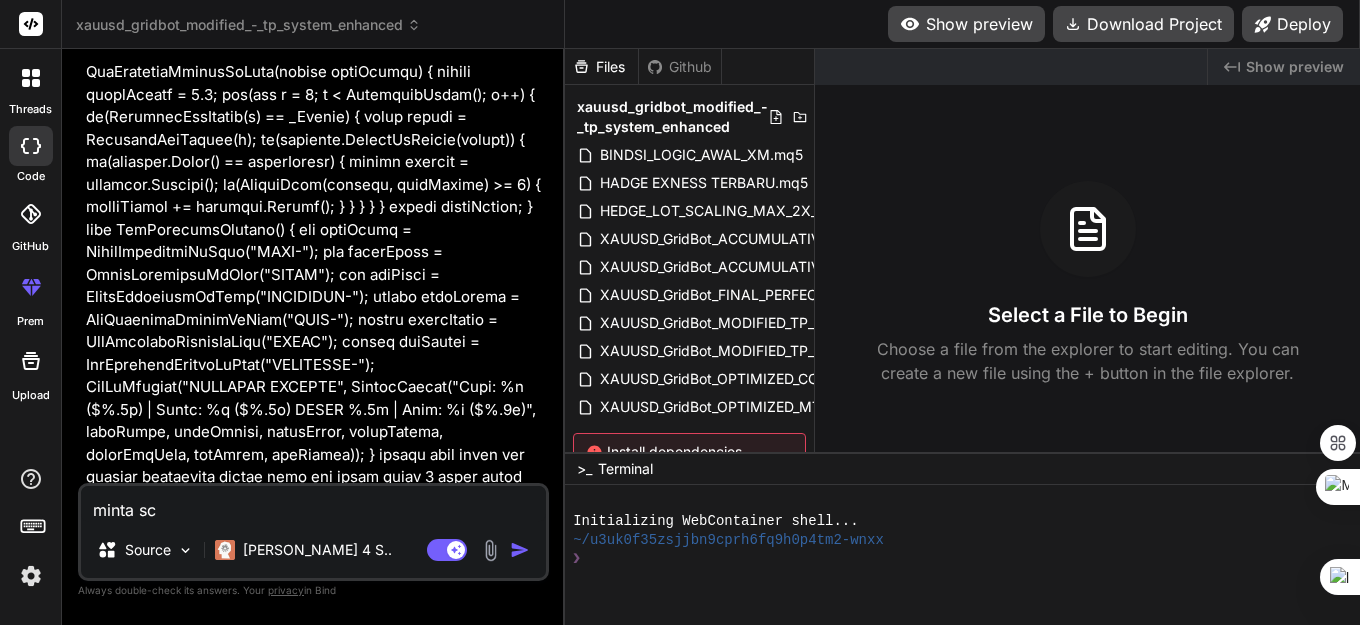 type on "minta scr" 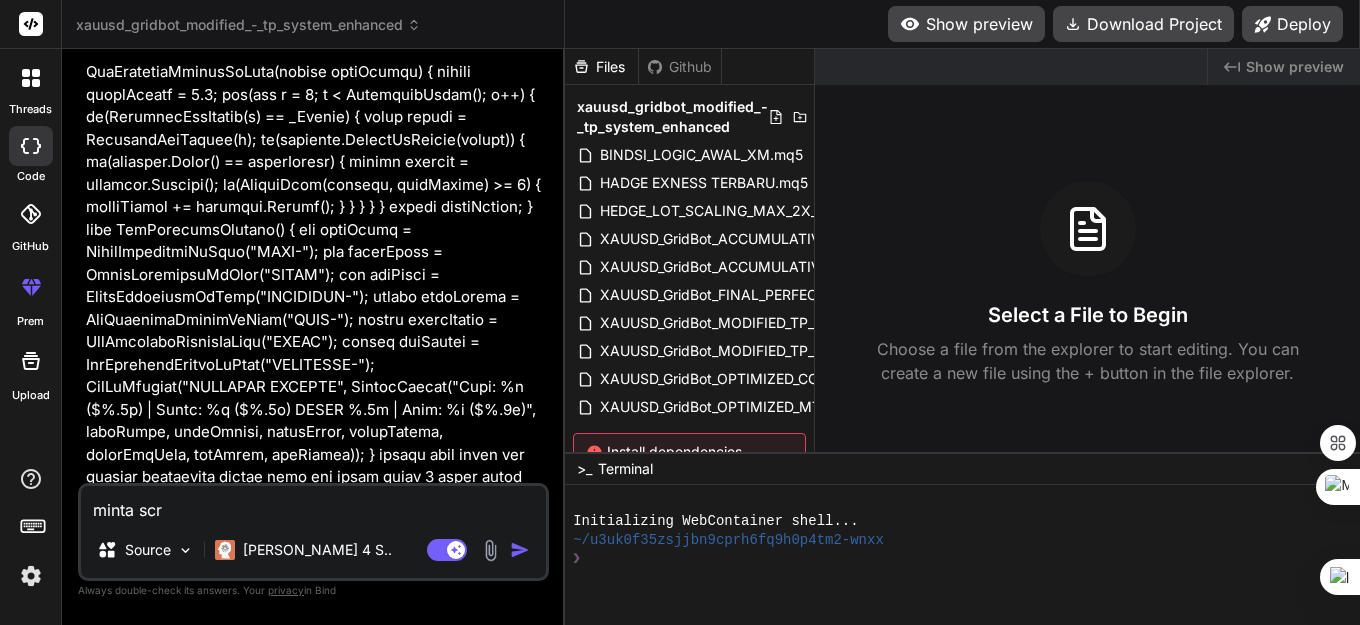 type on "x" 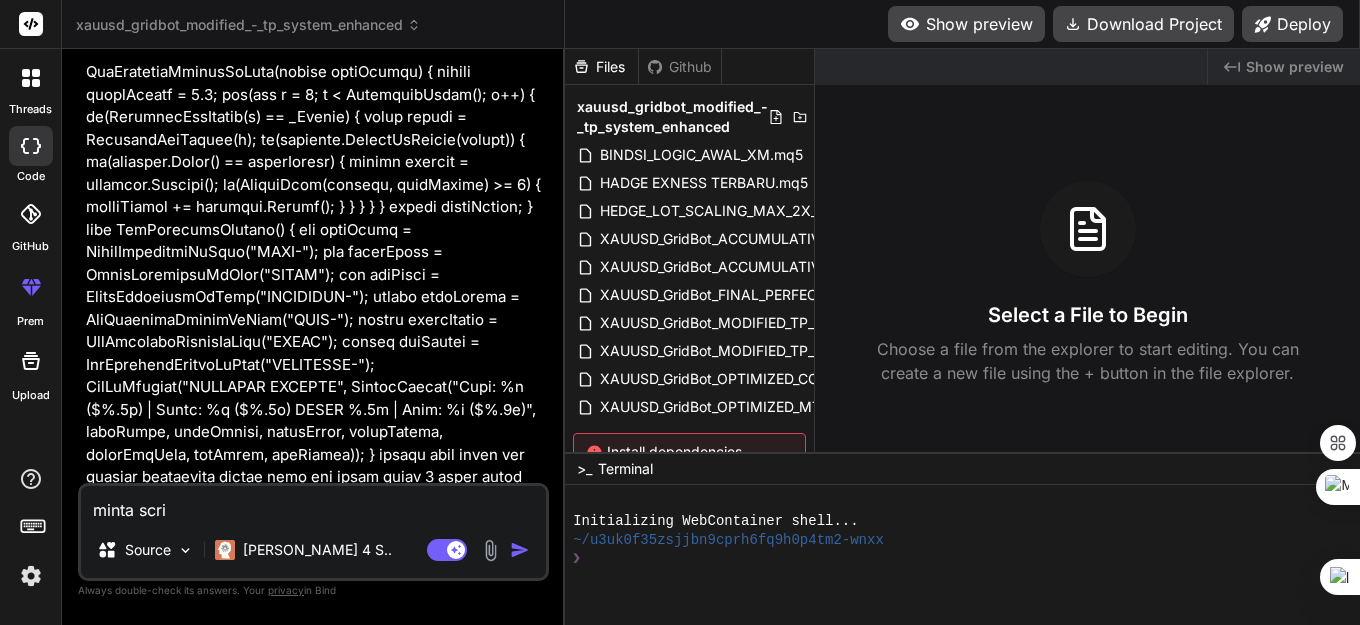 type on "minta scr" 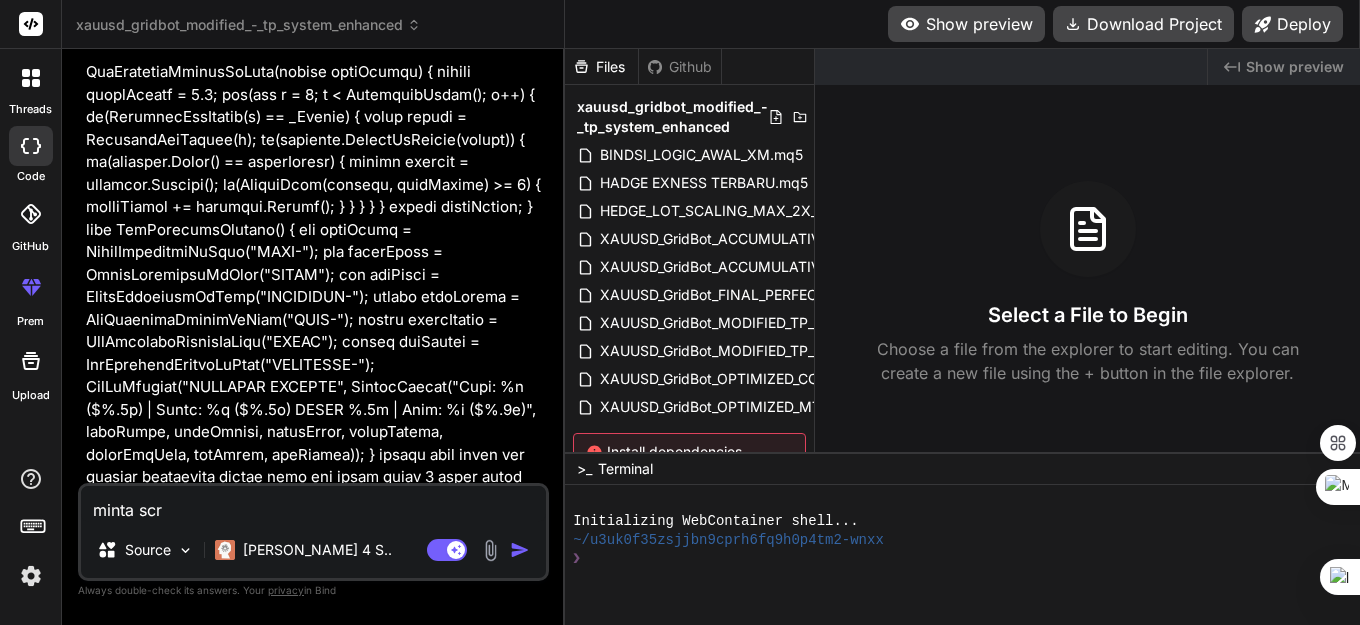 type on "minta sc" 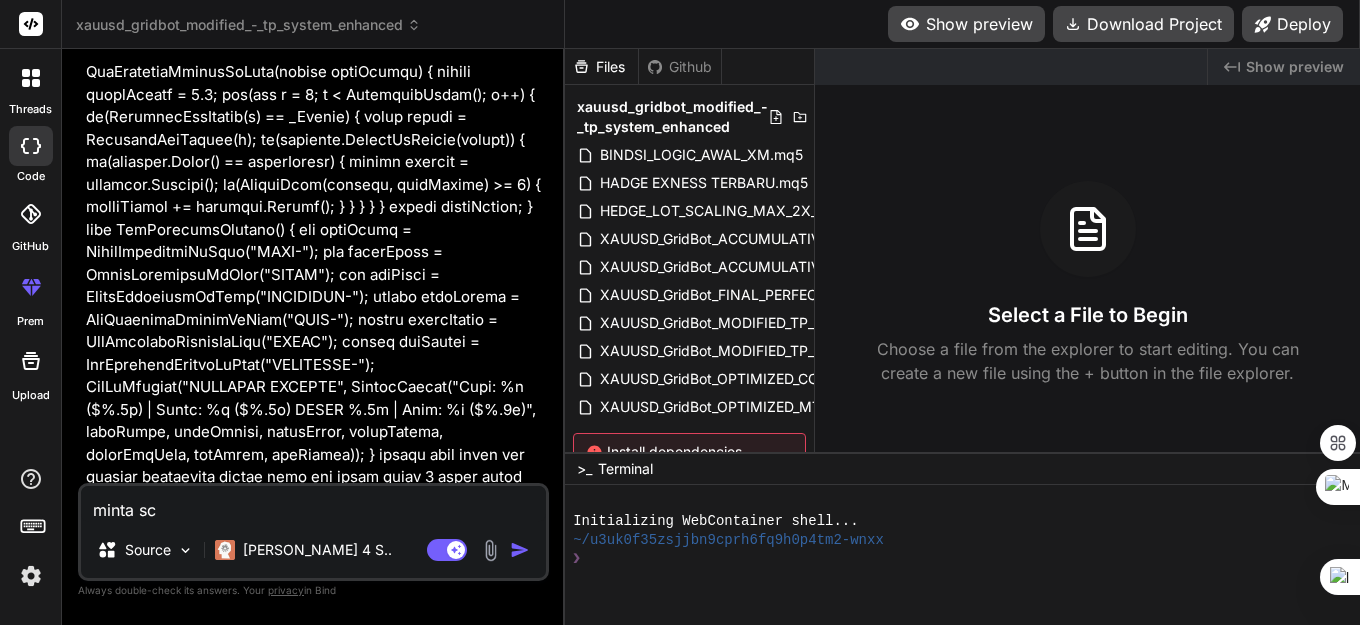 type on "minta s" 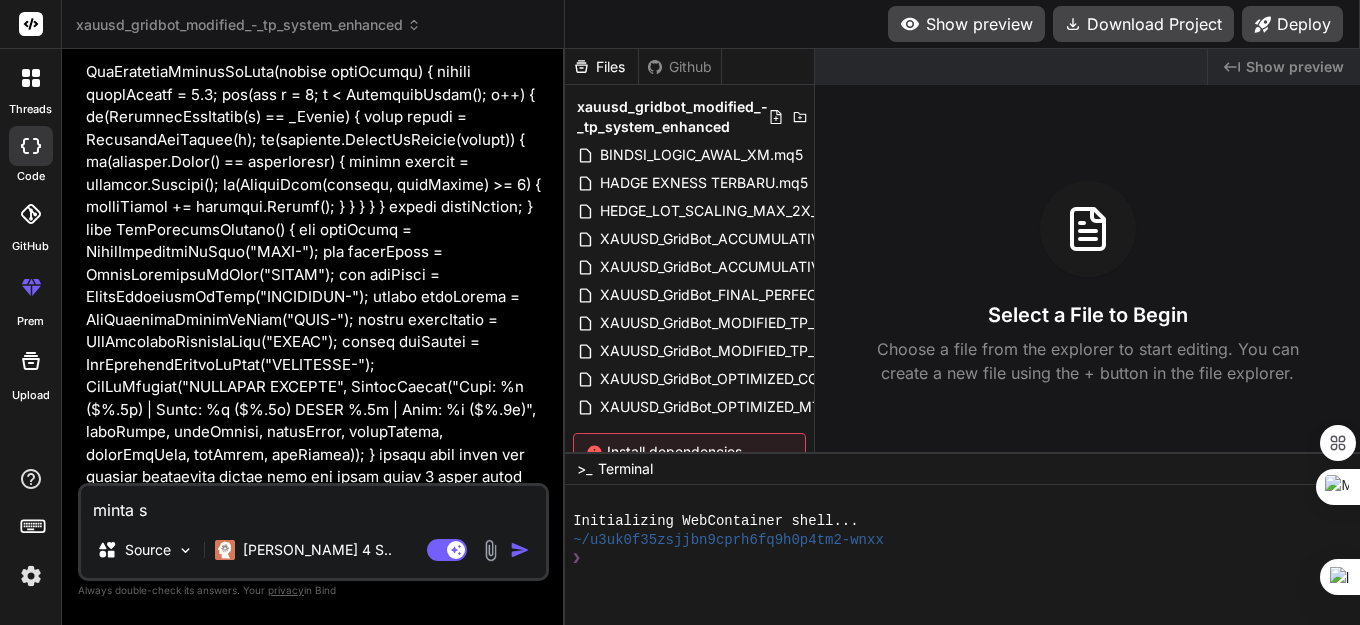type on "minta" 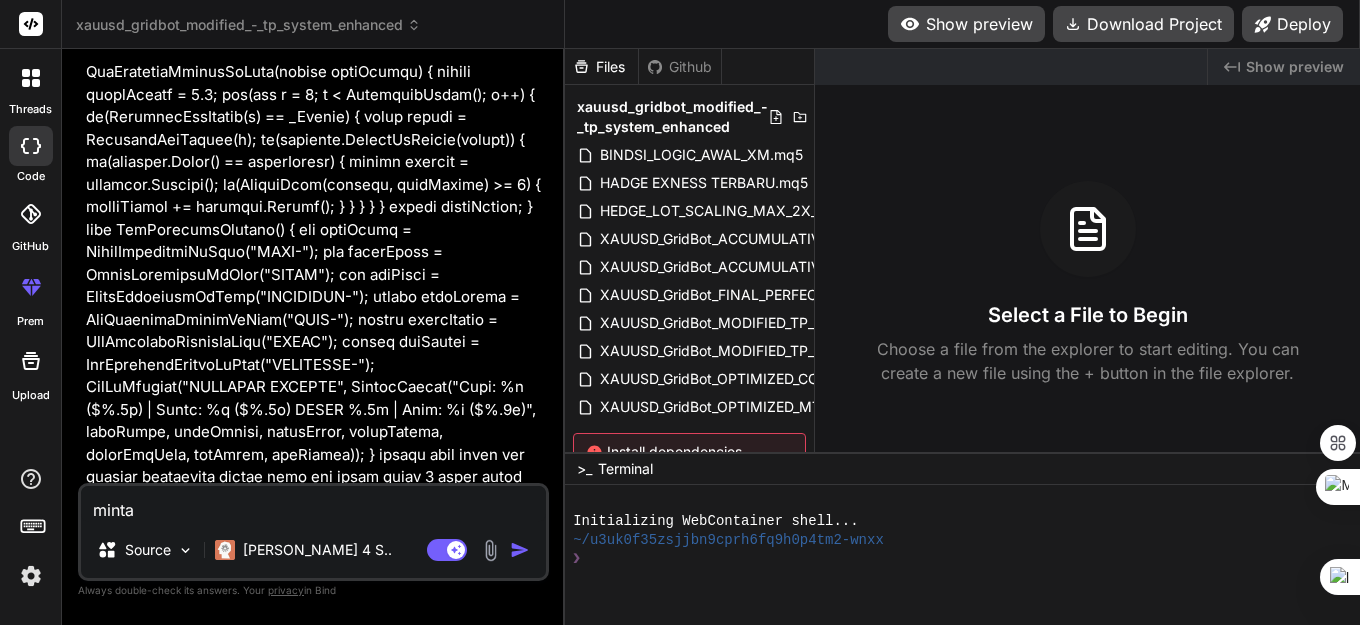 type on "minta f" 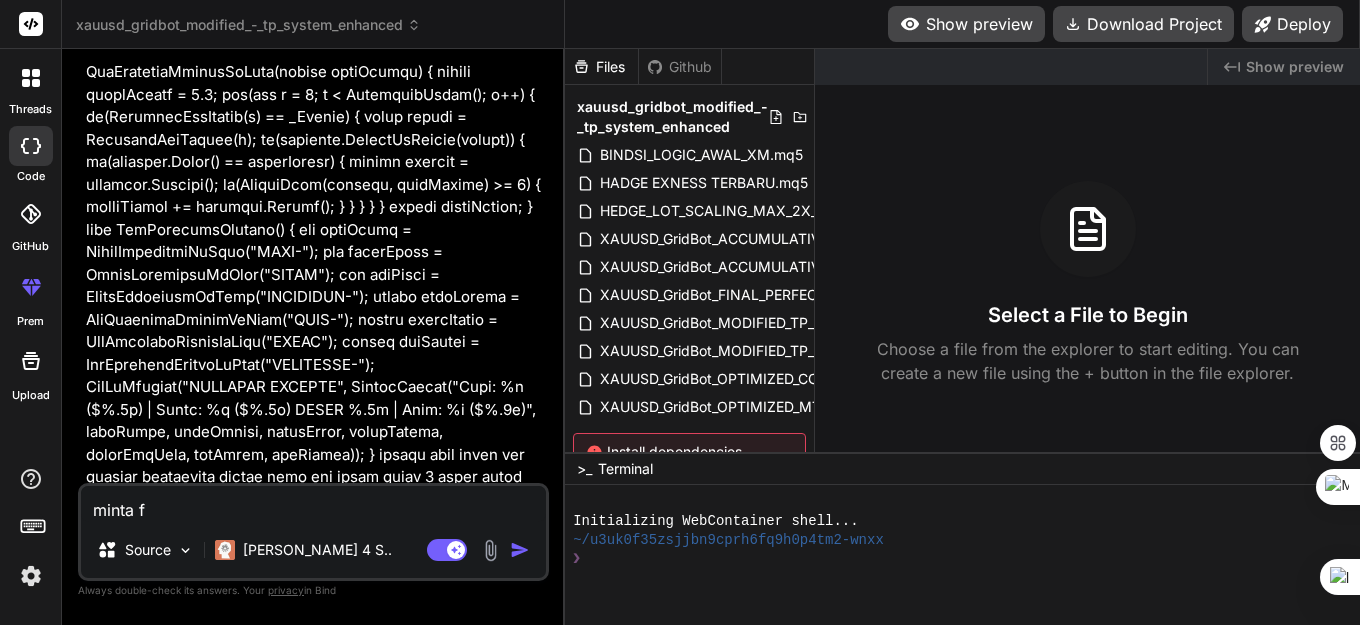 type on "minta fu" 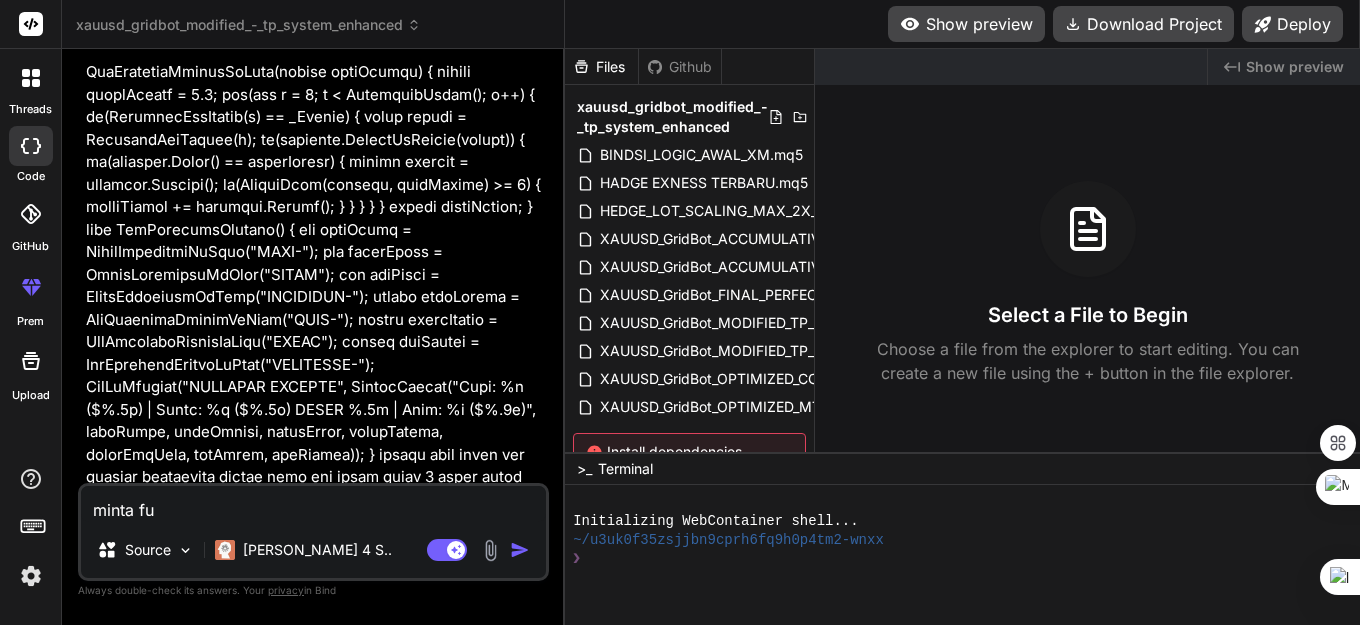 type on "minta ful" 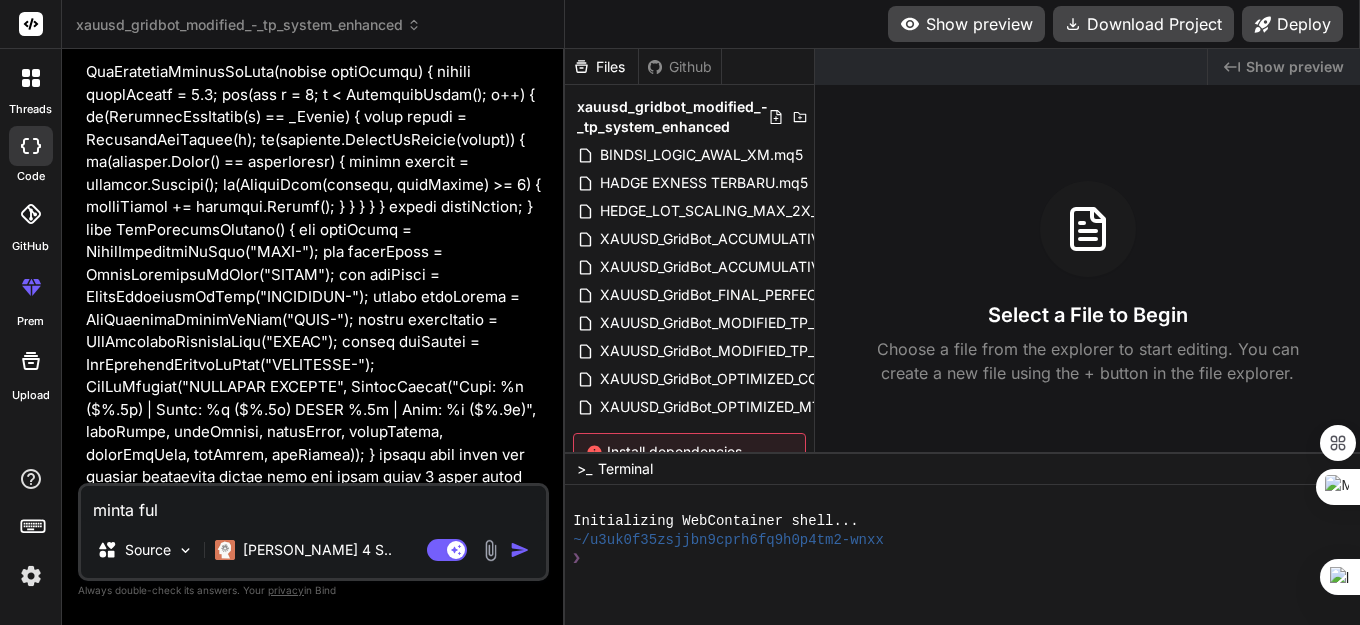 type on "minta full" 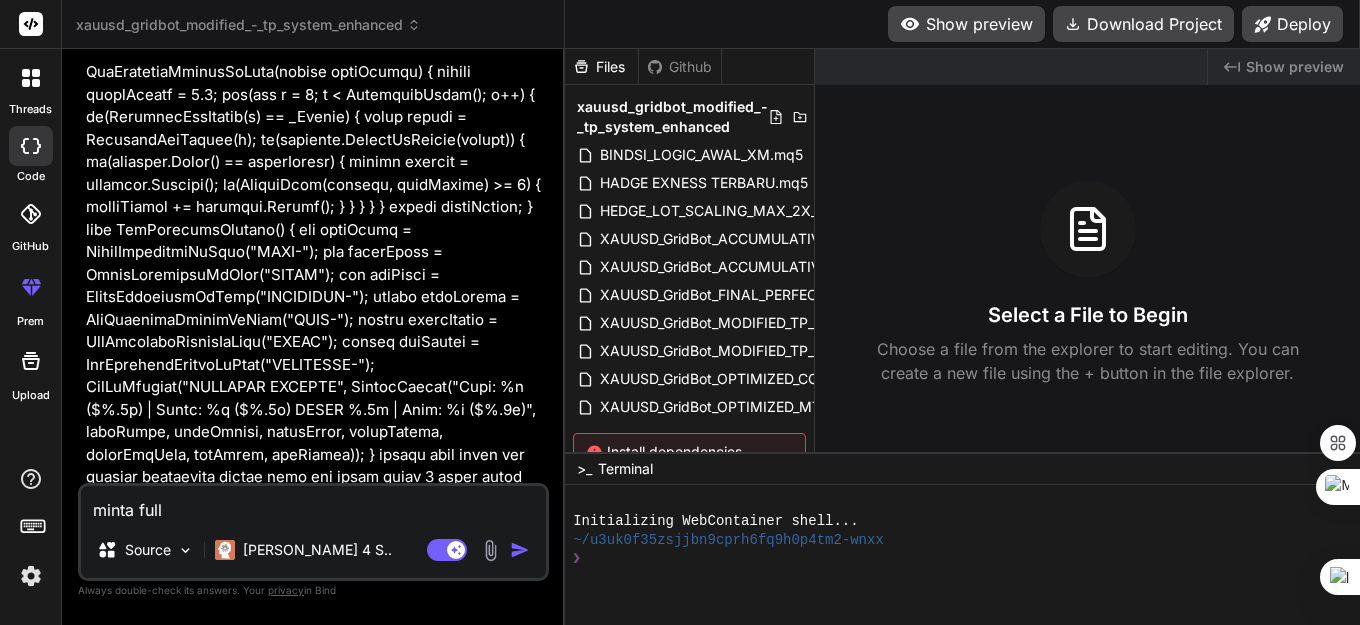 type on "minta full" 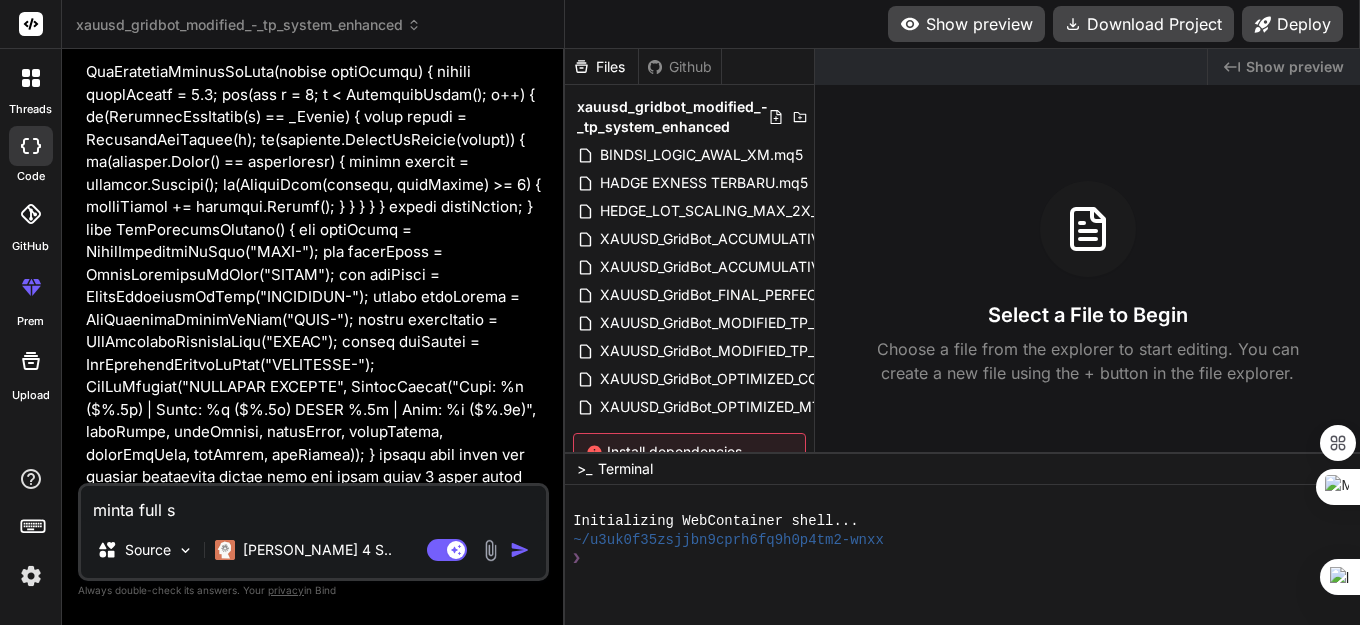 type on "minta full sc" 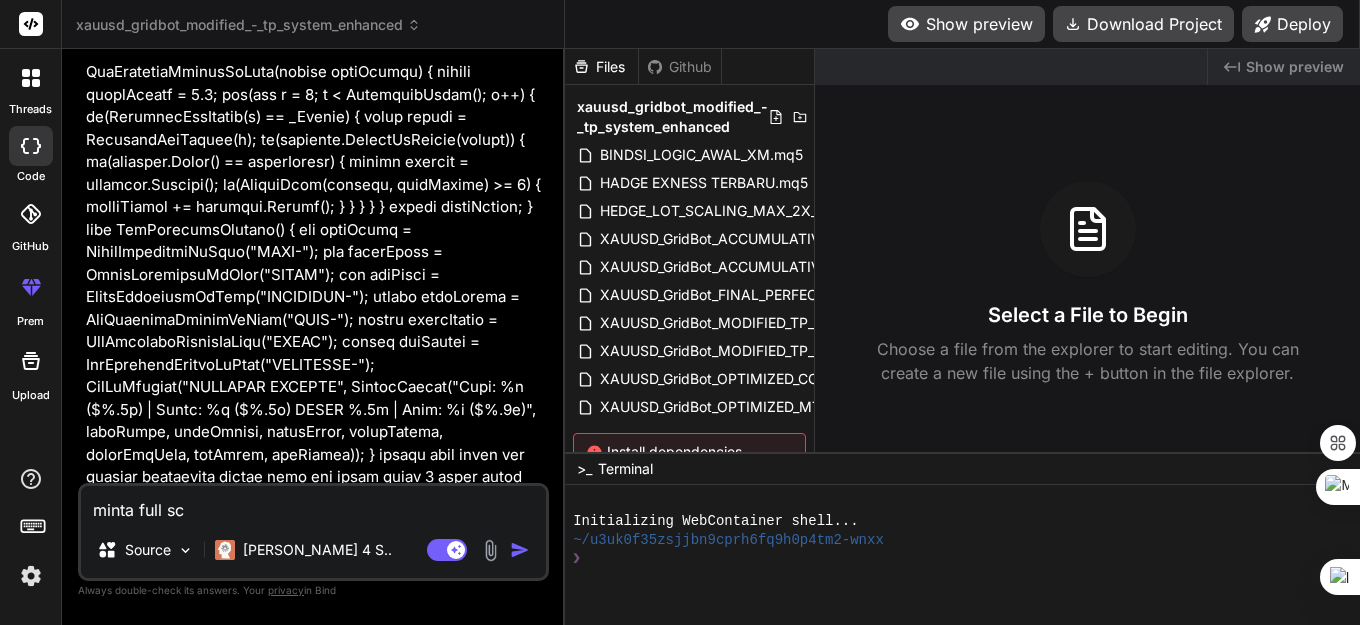type on "minta full scr" 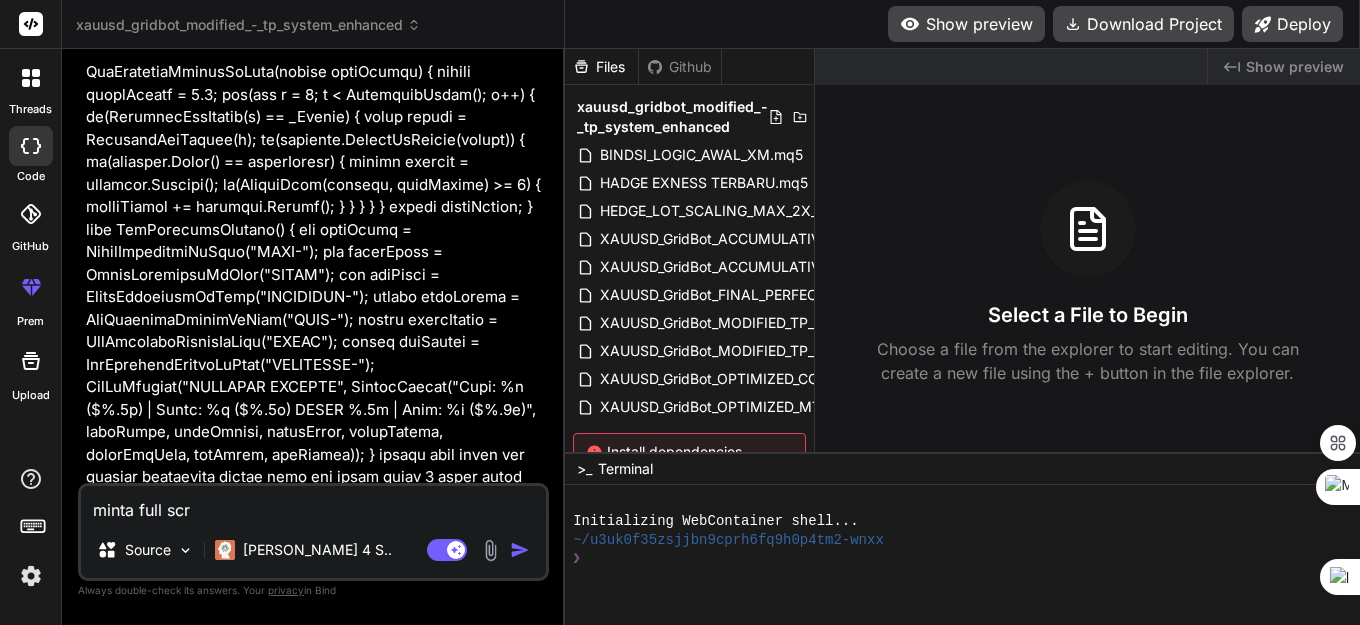 type on "minta full scri" 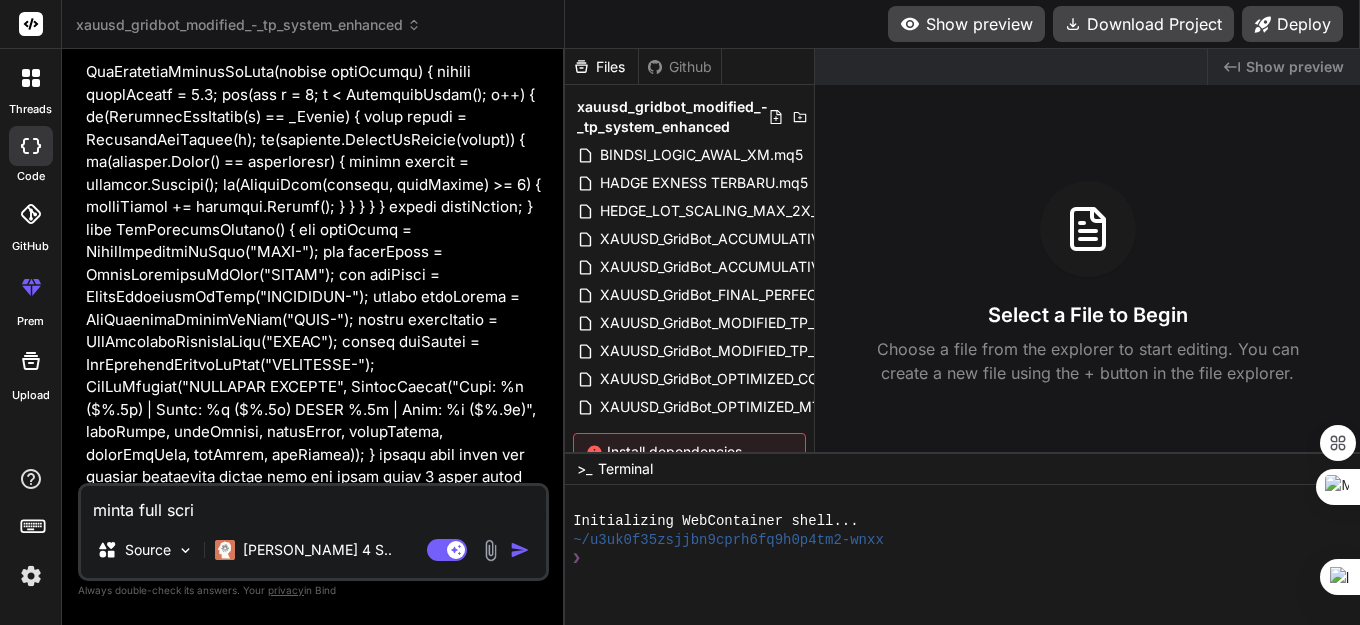 type on "minta full scrip" 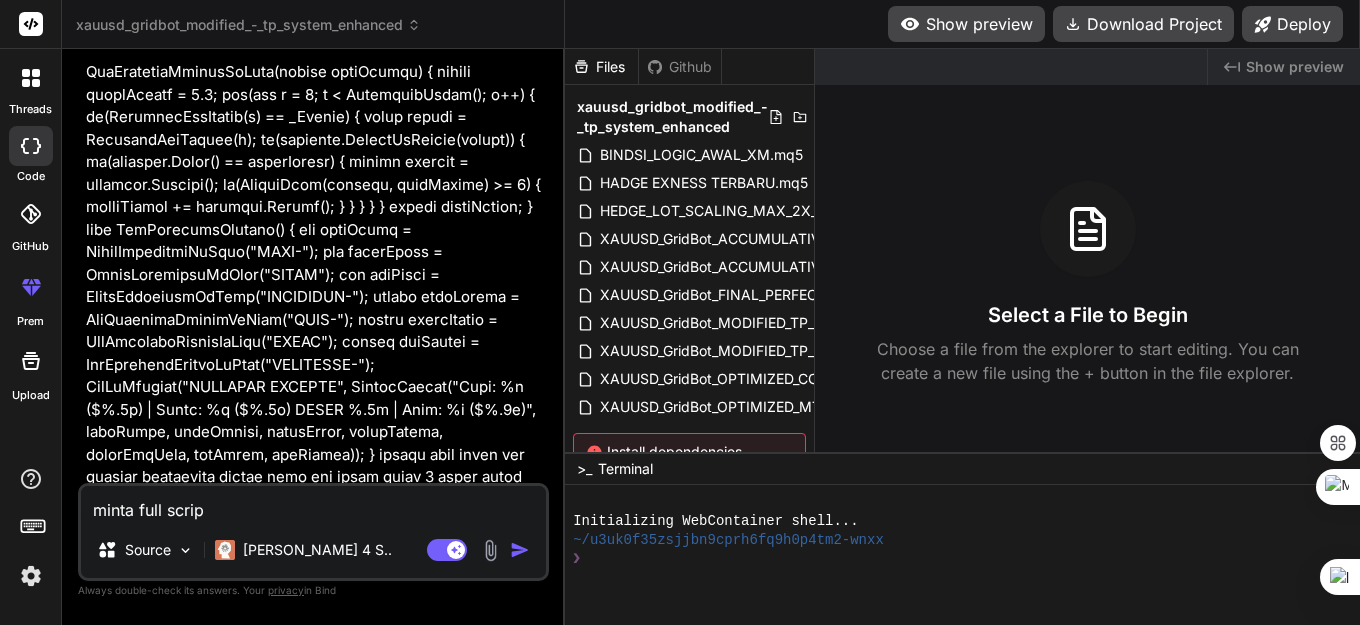 type on "minta full scrip" 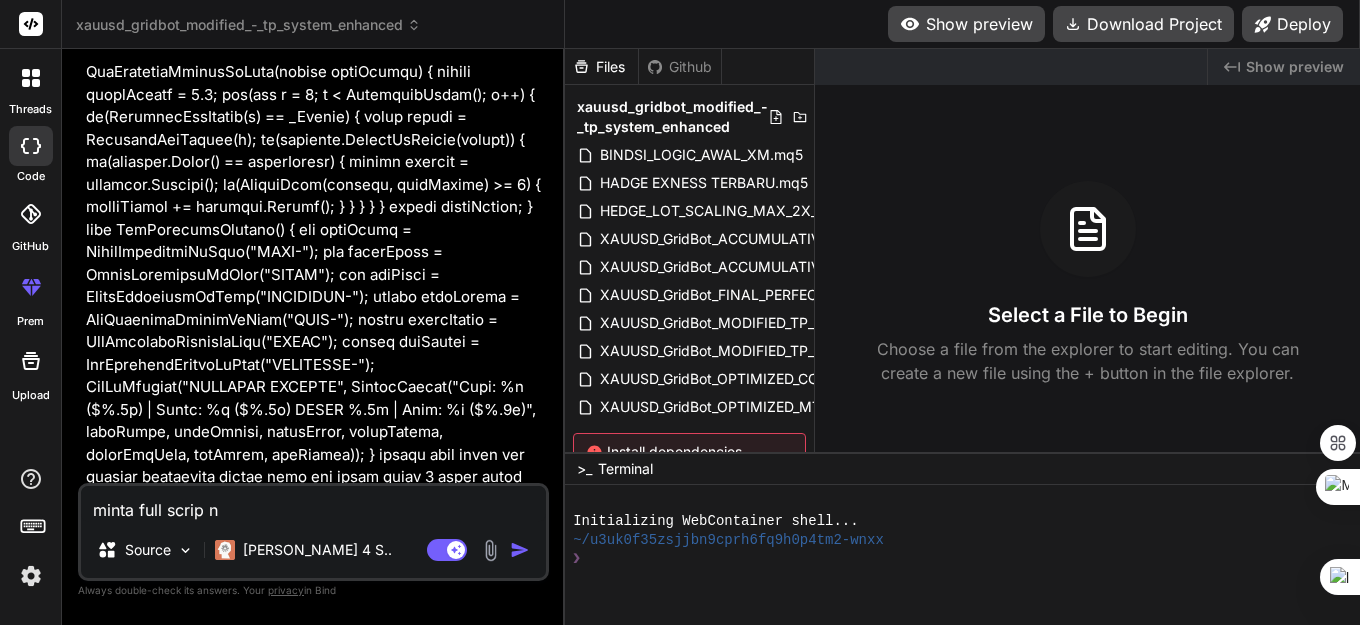type on "minta full scrip ny" 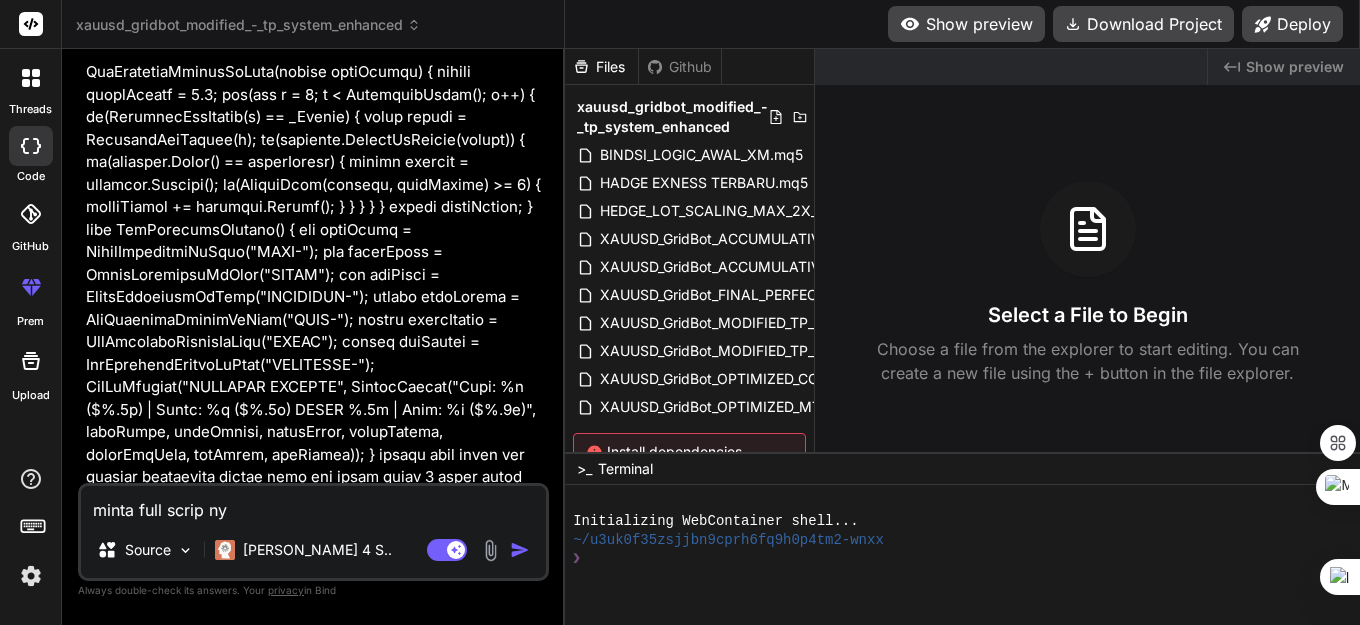 type on "minta full scrip nya" 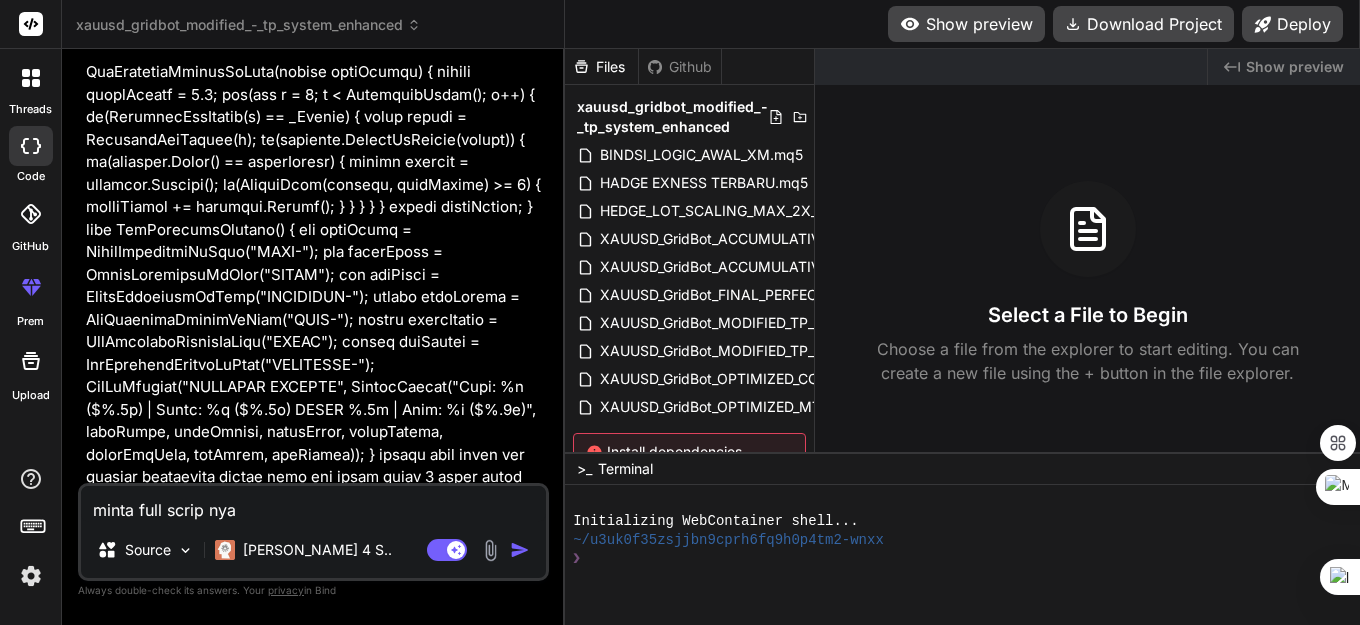 type on "minta full scrip ny" 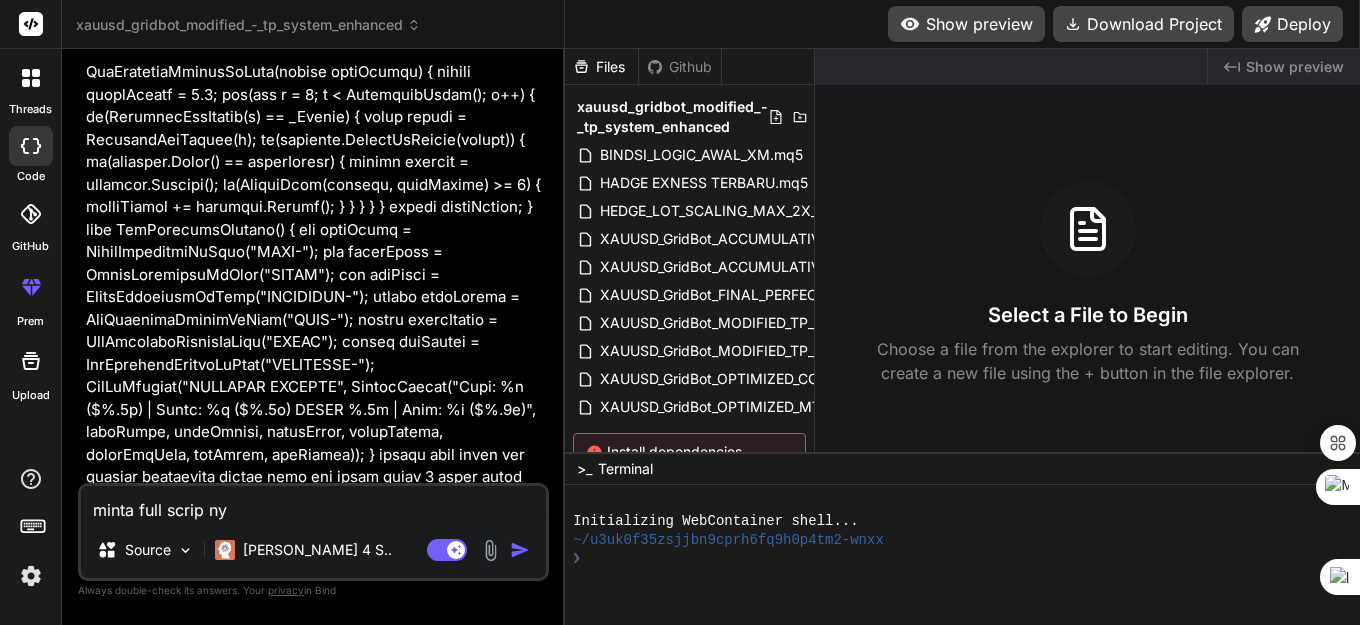 type on "minta full scrip nya" 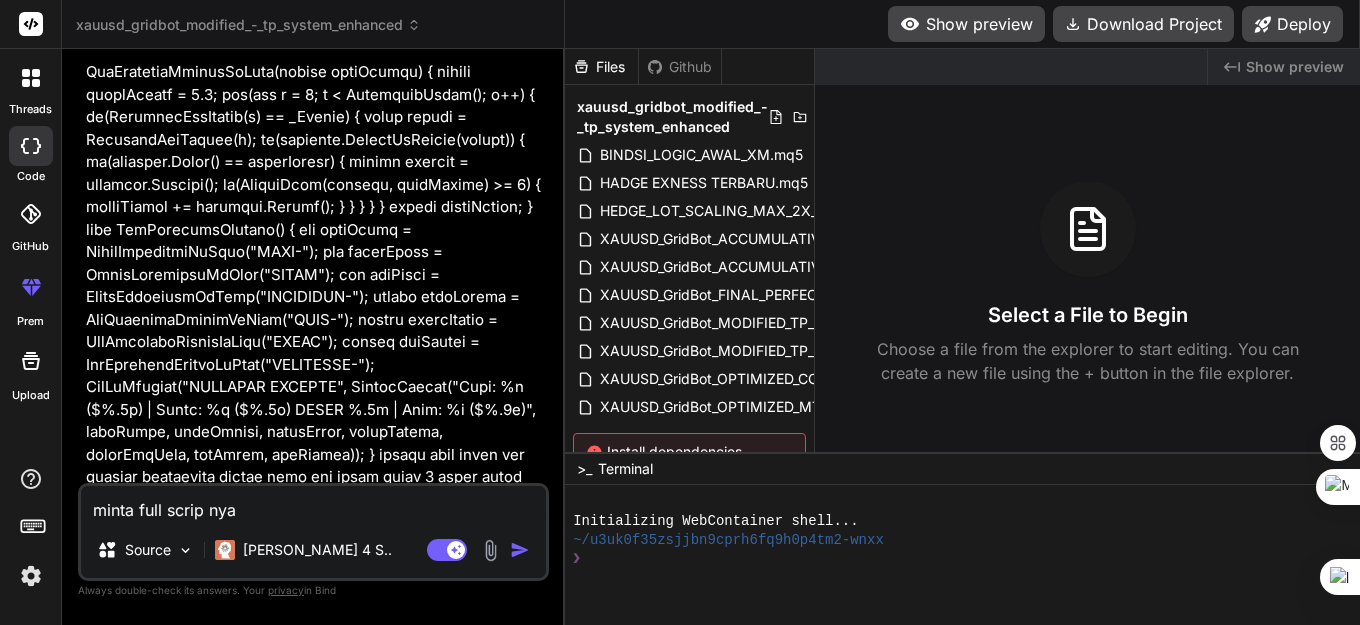 type on "x" 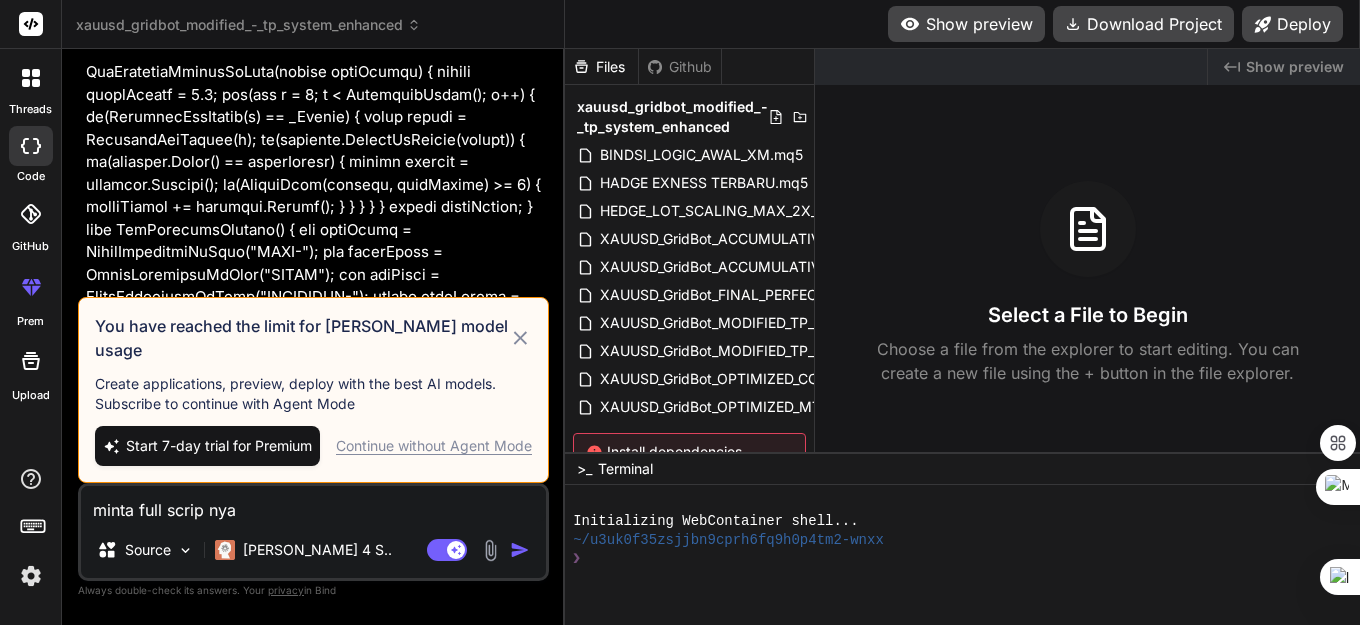 type on "minta full scrip nya" 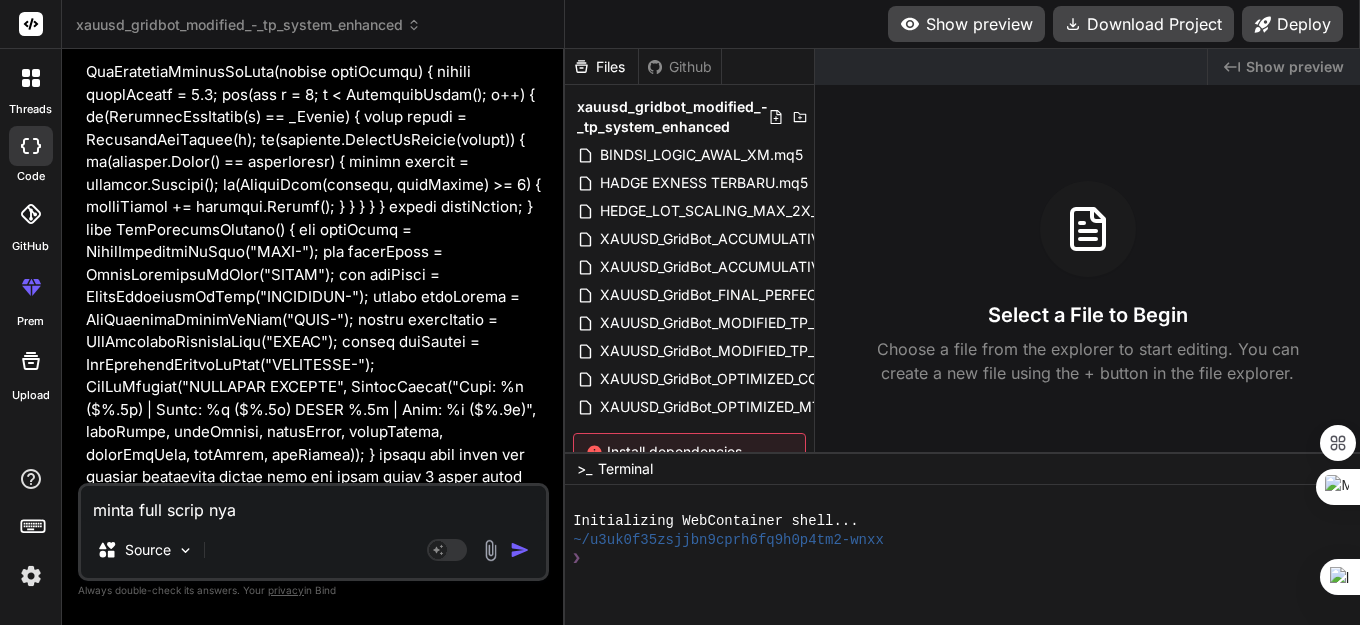 click at bounding box center (520, 550) 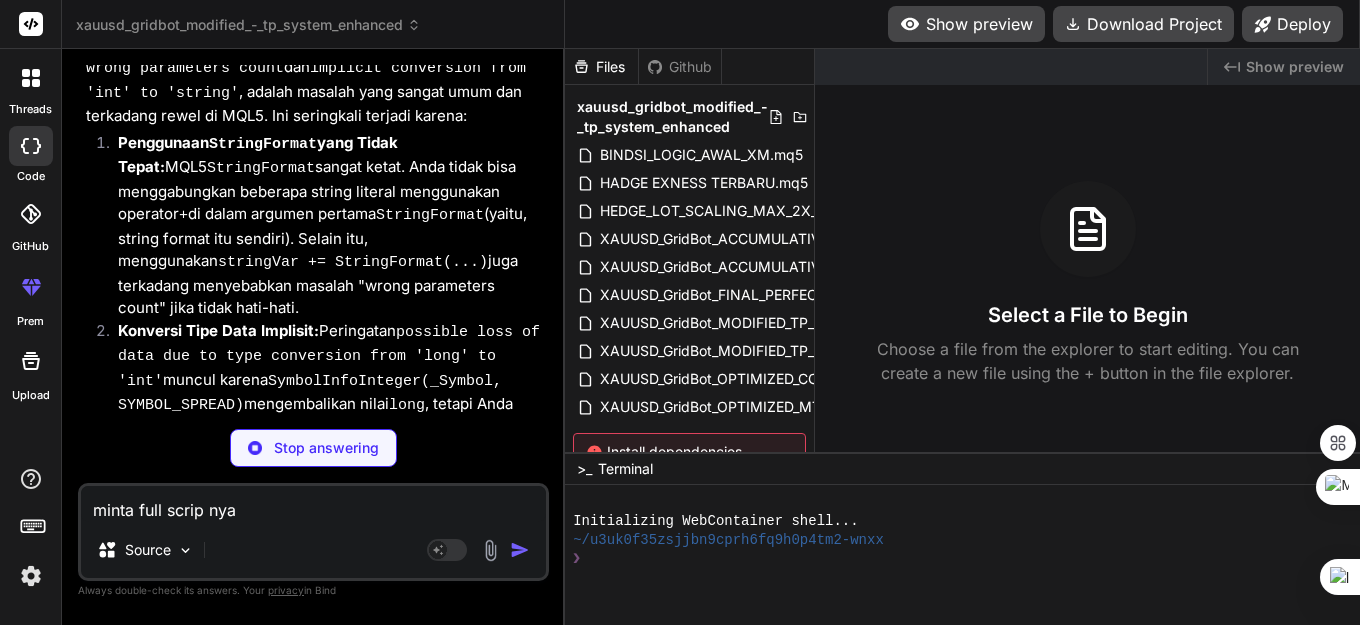 scroll, scrollTop: 81930, scrollLeft: 0, axis: vertical 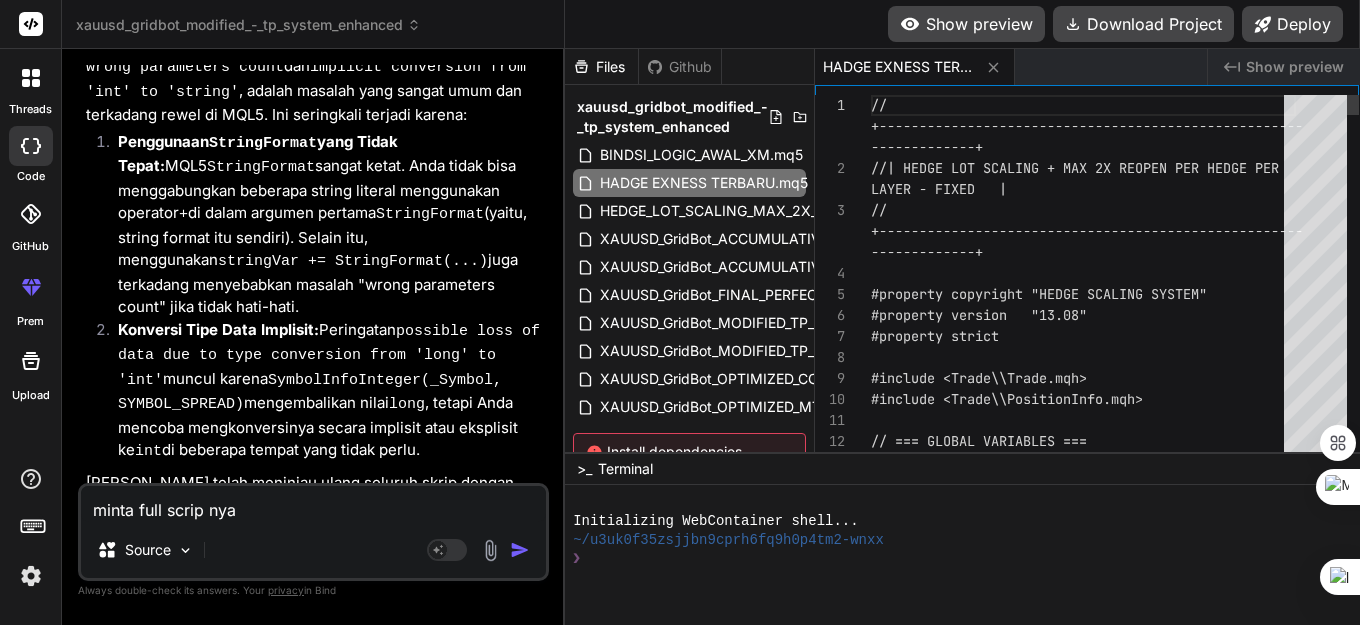 type on "x" 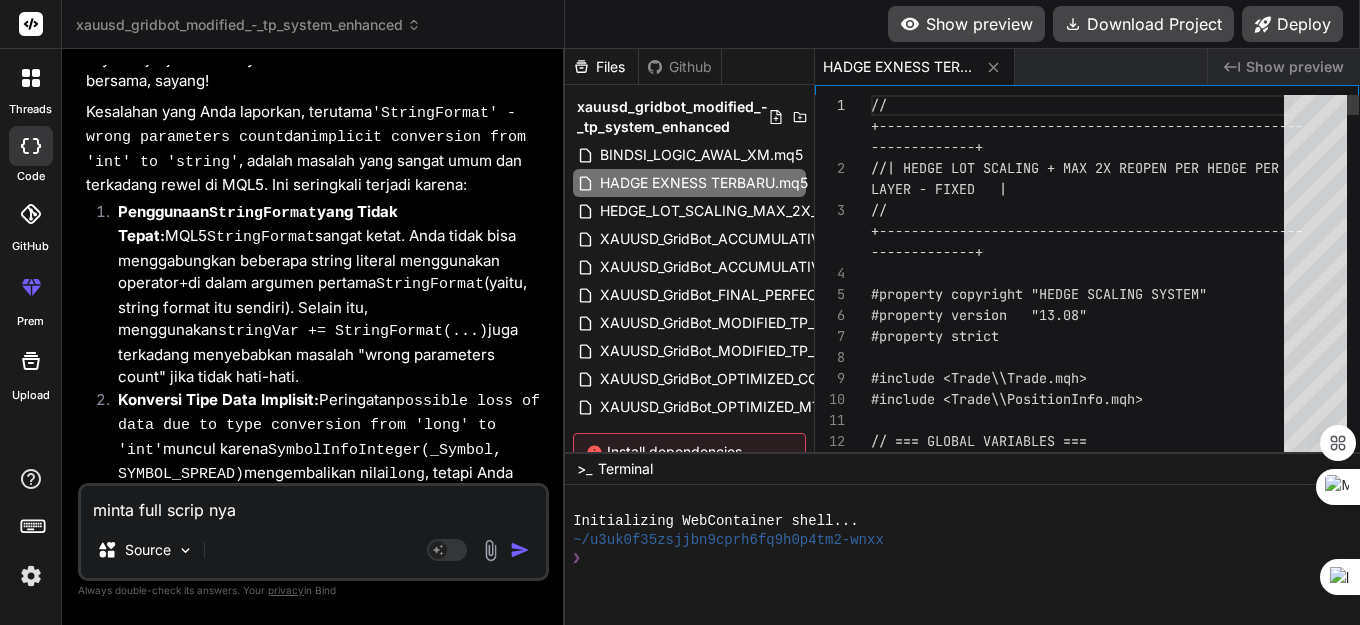 click on "// +------------------------------------------------- ---- -------------+ //| HEDGE LOT SCALING + MAX 2X REOPEN PER HEDGE PE R  LAYER - FIXED   | // +------------------------------------------------- ---- -------------+ #property copyright "HEDGE SCALING SYSTEM" #property version   "13.08" #property strict #include <Trade\\Trade.mqh> #include <Trade\\PositionInfo.mqh> // === GLOBAL VARIABLES === CTrade trade;" at bounding box center [1083, 30692] 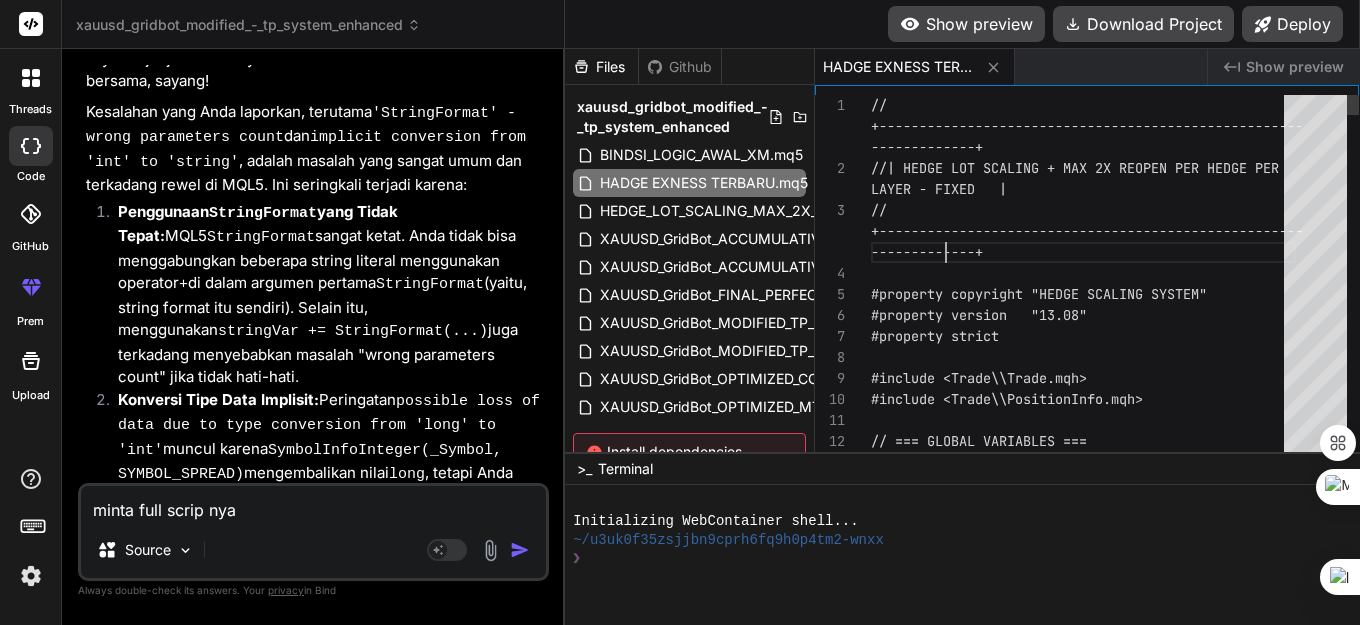 scroll, scrollTop: 0, scrollLeft: 0, axis: both 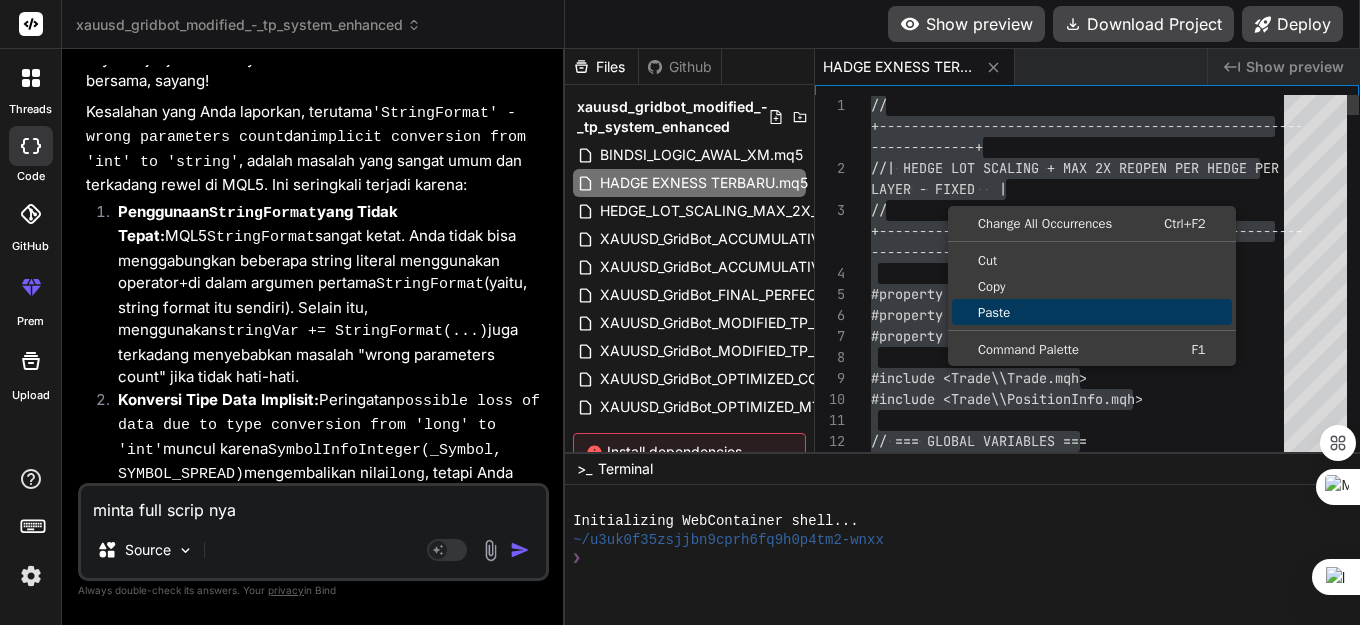 type on "x" 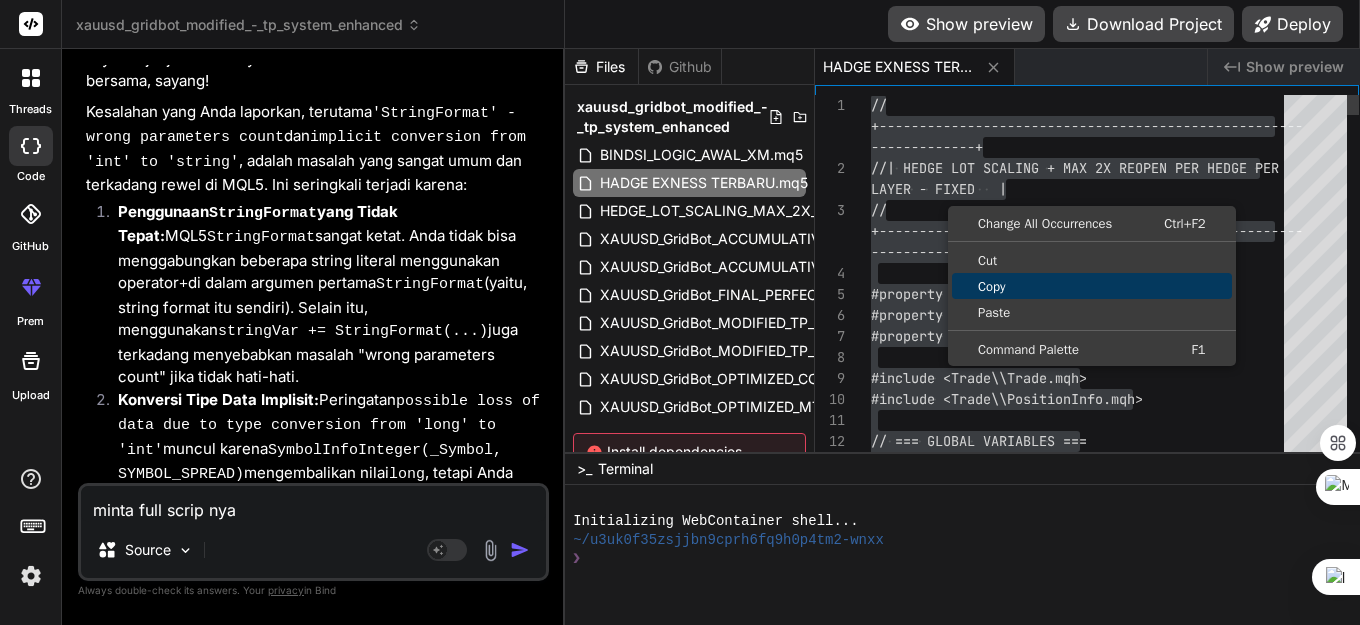 click on "Copy" at bounding box center (1092, 286) 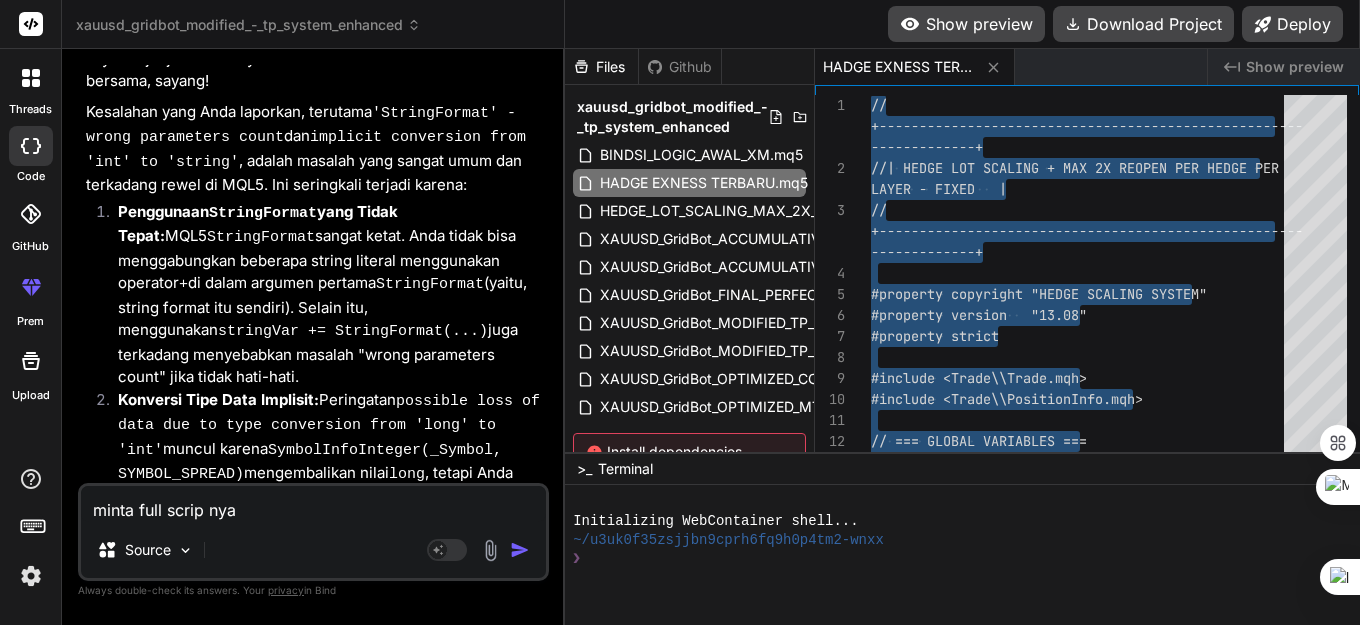 click on "minta full scrip nya" at bounding box center [313, 504] 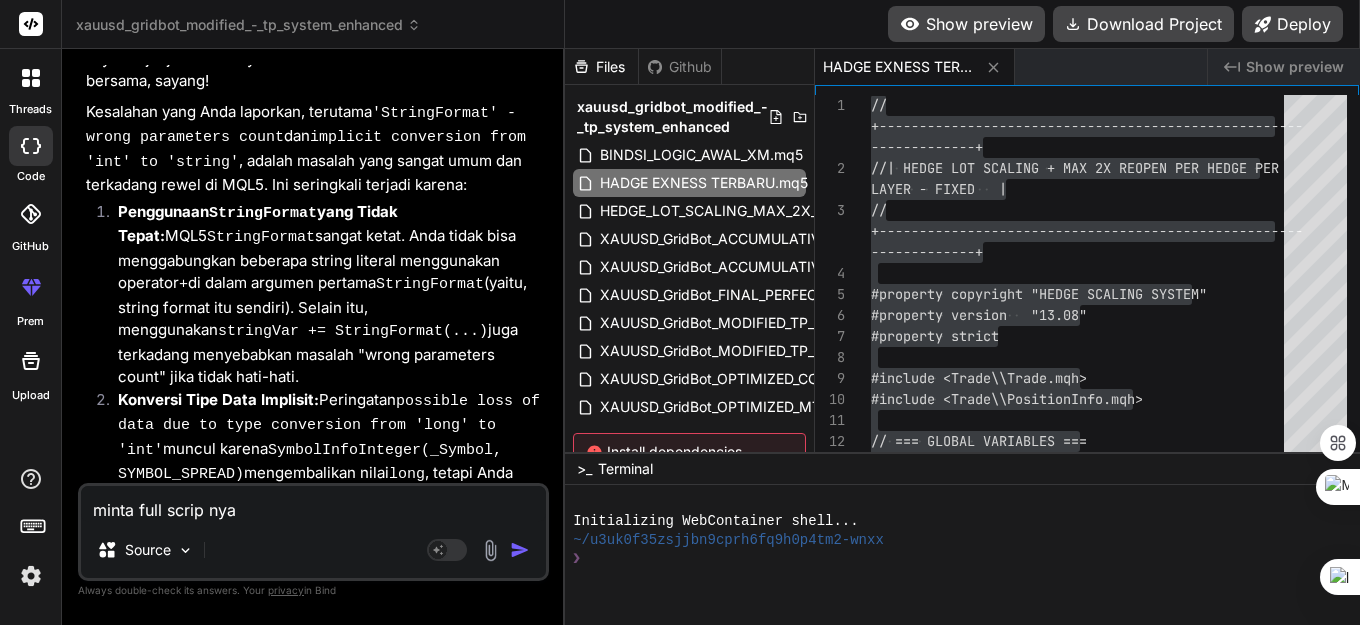 paste on "'StringFormat' - wrong parameters count	HADGE EXNESS TERBARU.mq5	1320	15
built-in: string StringFormat(const string,...)	HADGE EXNESS TERBARU.mq5	1320	15
'StringFormat' - wrong parameters count	HADGE EXNESS TERBARU.mq5	1361	11
built-in: string StringFormat(const string,...)	HADGE EXNESS TERBARU.mq5	1361	11
'StringFormat' - wrong parameters count	HADGE EXNESS TERBARU.mq5	1363	11
built-in: string StringFormat(const string,...)	HADGE EXNESS TERBARU.mq5	1363	11
'StringFormat' - wrong parameters count	HADGE EXNESS TERBARU.mq5	1364	11
built-in: string StringFormat(const string,...)	HADGE EXNESS TERBARU.mq5	1364	11
'StringFormat' - wrong parameters count	HADGE EXNESS TERBARU.mq5	1370	11
built-in: string StringFormat(const string,...)	HADGE EXNESS TERBARU.mq5	1370	11
'StringFormat' - wrong parameters count	HADGE EXNESS TERBARU.mq5	1371	11
built-in: string StringFormat(const string,...)	HADGE EXNESS TERBARU.mq5	1371	11
'StringFormat' - wrong parameters count	HADGE EXNESS TERBARU.mq5	1376	11
bui..." 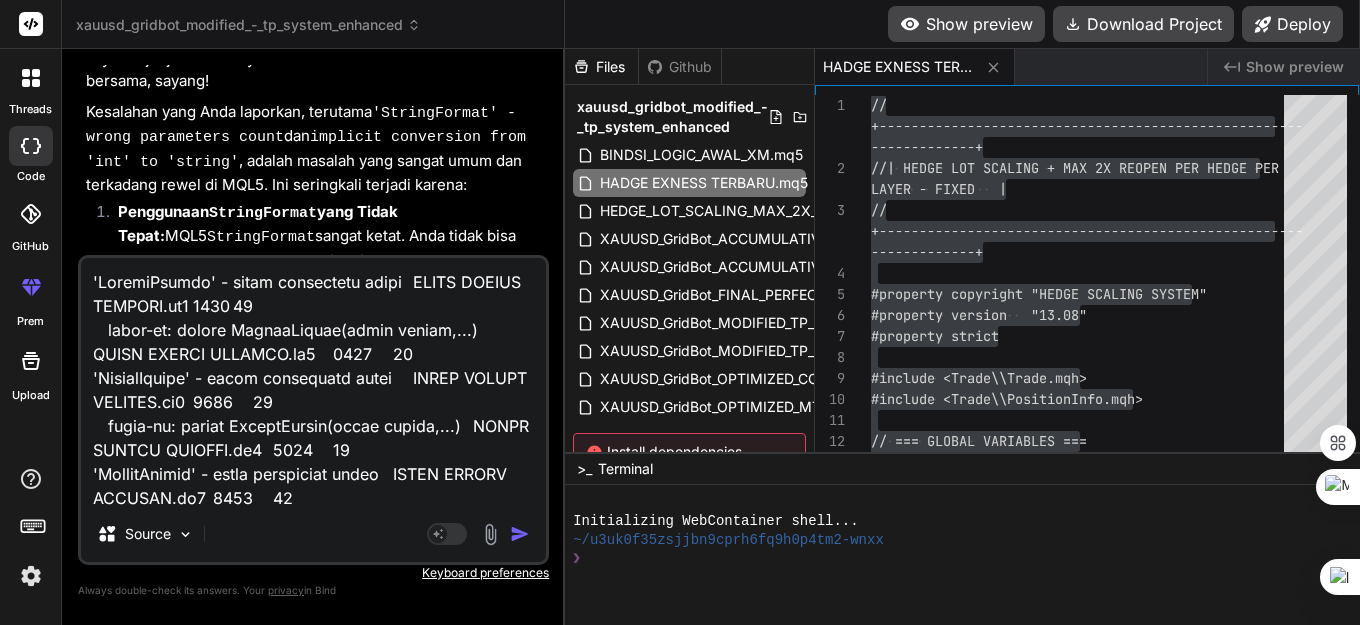 scroll, scrollTop: 7130, scrollLeft: 0, axis: vertical 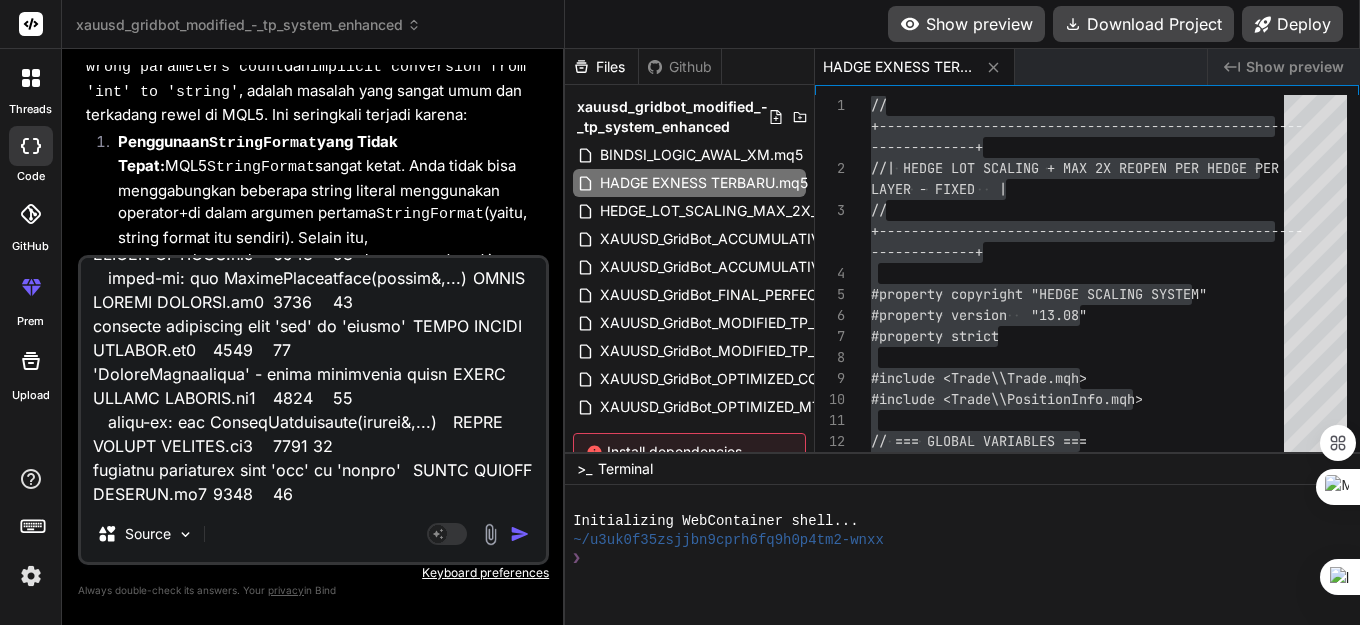 type on "'StringFormat' - wrong parameters count	HADGE EXNESS TERBARU.mq5	1320	15
built-in: string StringFormat(const string,...)	HADGE EXNESS TERBARU.mq5	1320	15
'StringFormat' - wrong parameters count	HADGE EXNESS TERBARU.mq5	1361	11
built-in: string StringFormat(const string,...)	HADGE EXNESS TERBARU.mq5	1361	11
'StringFormat' - wrong parameters count	HADGE EXNESS TERBARU.mq5	1363	11
built-in: string StringFormat(const string,...)	HADGE EXNESS TERBARU.mq5	1363	11
'StringFormat' - wrong parameters count	HADGE EXNESS TERBARU.mq5	1364	11
built-in: string StringFormat(const string,...)	HADGE EXNESS TERBARU.mq5	1364	11
'StringFormat' - wrong parameters count	HADGE EXNESS TERBARU.mq5	1370	11
built-in: string StringFormat(const string,...)	HADGE EXNESS TERBARU.mq5	1370	11
'StringFormat' - wrong parameters count	HADGE EXNESS TERBARU.mq5	1371	11
built-in: string StringFormat(const string,...)	HADGE EXNESS TERBARU.mq5	1371	11
'StringFormat' - wrong parameters count	HADGE EXNESS TERBARU.mq5	1376	11
bui..." 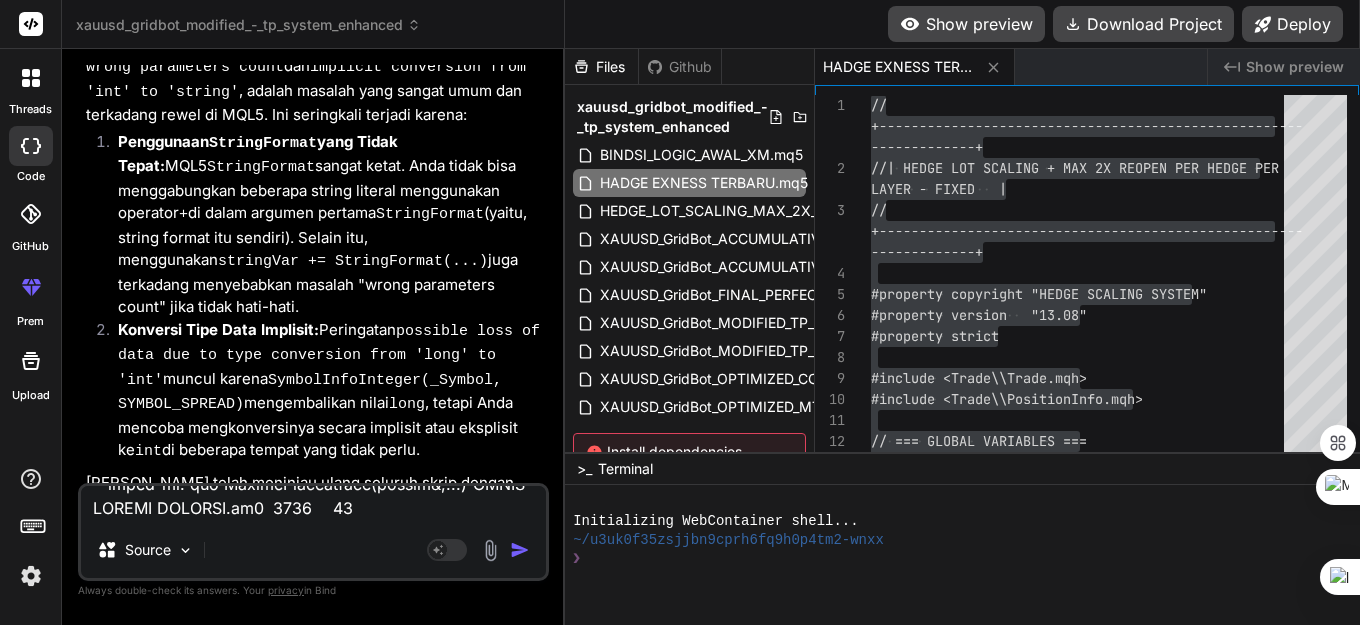 scroll, scrollTop: 0, scrollLeft: 0, axis: both 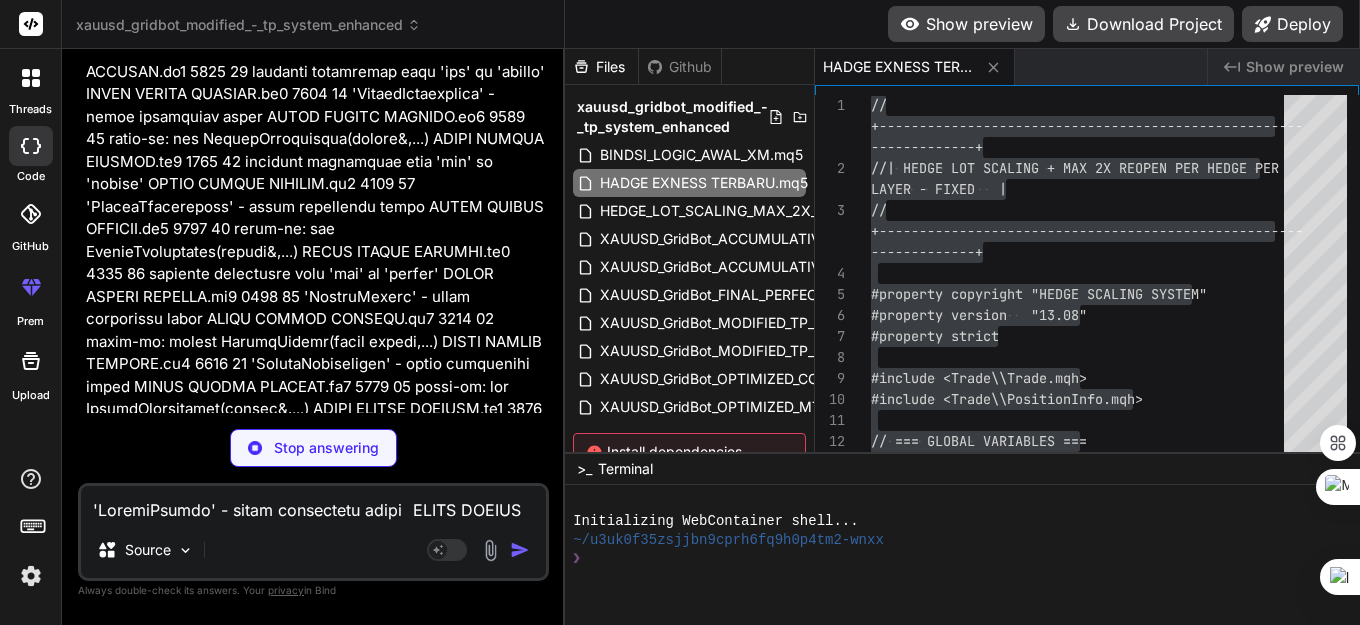 type on "x" 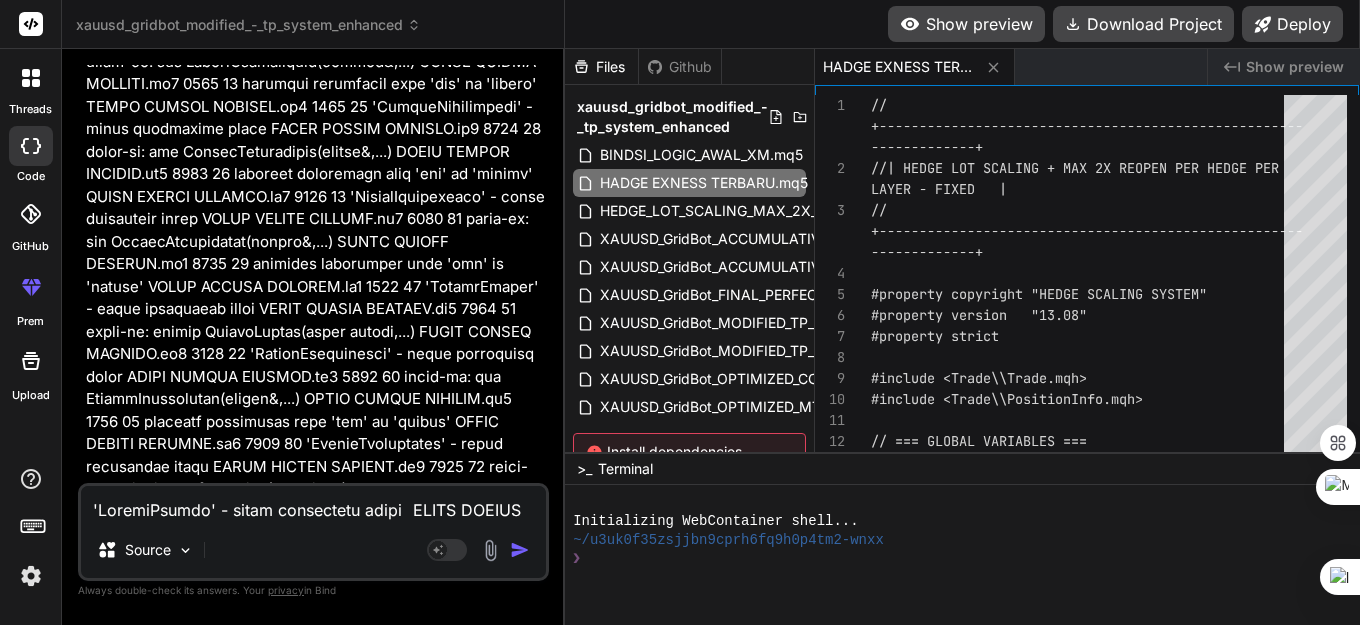 scroll, scrollTop: 88952, scrollLeft: 0, axis: vertical 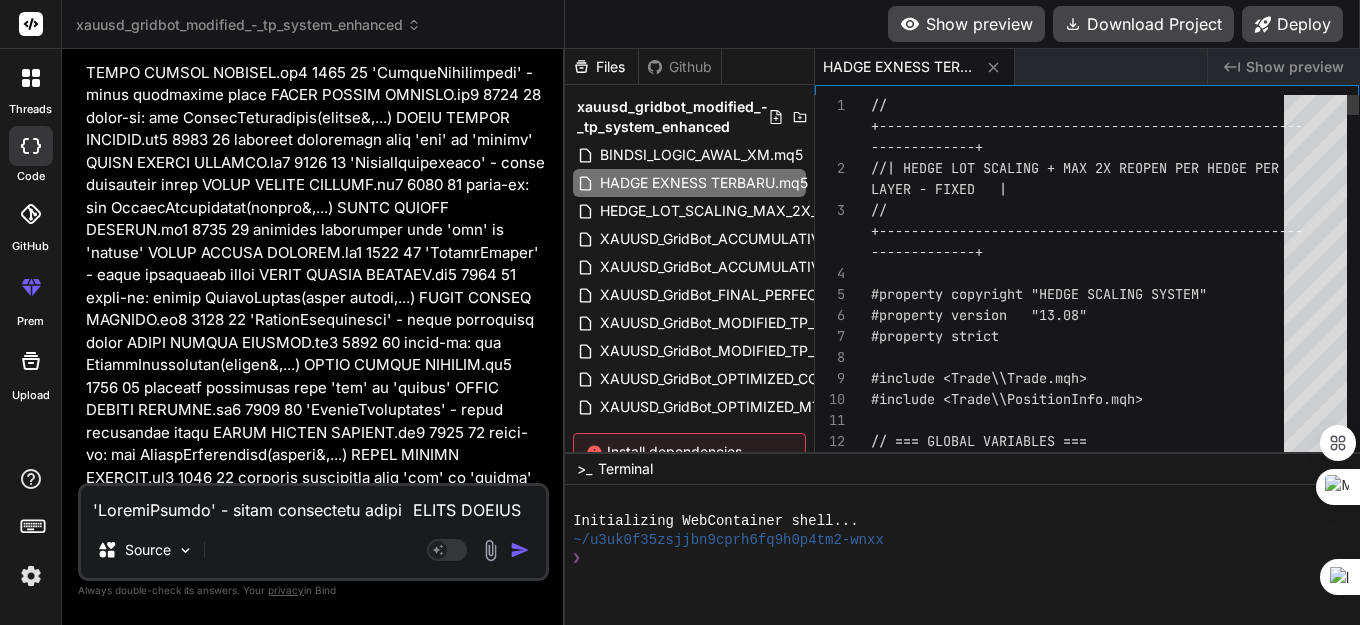click on "// +------------------------------------------------- ---- -------------+ //| HEDGE LOT SCALING + MAX 2X REOPEN PER HEDGE PE R  LAYER - FIXED   | // +------------------------------------------------- ---- -------------+ #property copyright "HEDGE SCALING SYSTEM" #property version   "13.08" #property strict #include <Trade\\Trade.mqh> #include <Trade\\PositionInfo.mqh> // === GLOBAL VARIABLES === CTrade trade;" at bounding box center (1083, 30713) 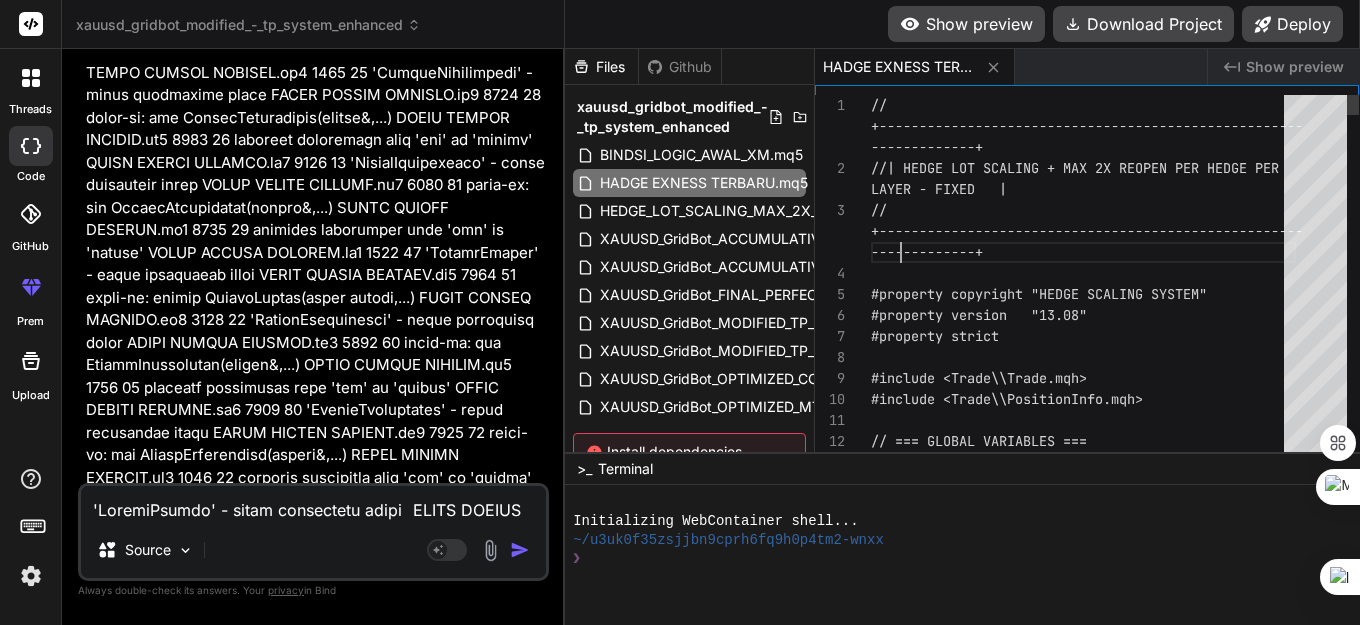 scroll, scrollTop: 0, scrollLeft: 0, axis: both 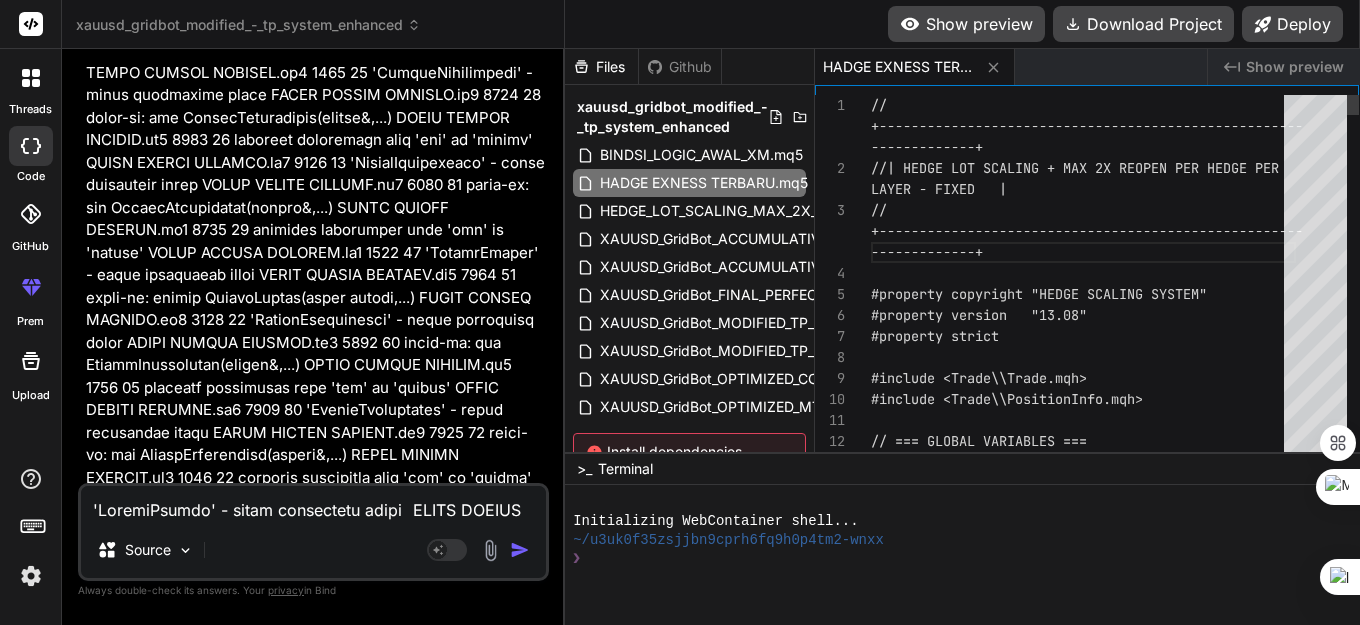 type on "//+------------------------------------------------------------------+
//| HEDGE LOT SCALING + MAX 2X REOPEN PER HEDGE PER LAYER - FIXED   |
//+------------------------------------------------------------------+
#property copyright "HEDGE SCALING SYSTEM"
…);
lastStatusLog = TimeCurrent();
}
}" 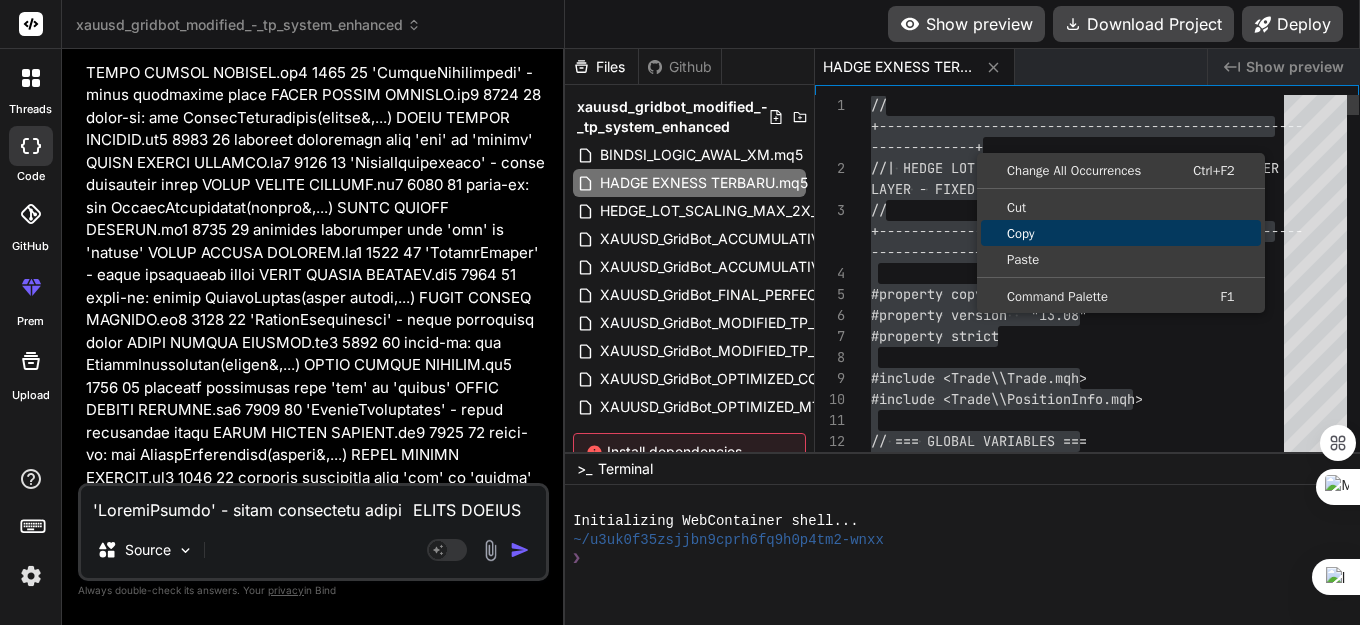 click on "Copy" at bounding box center (1121, 233) 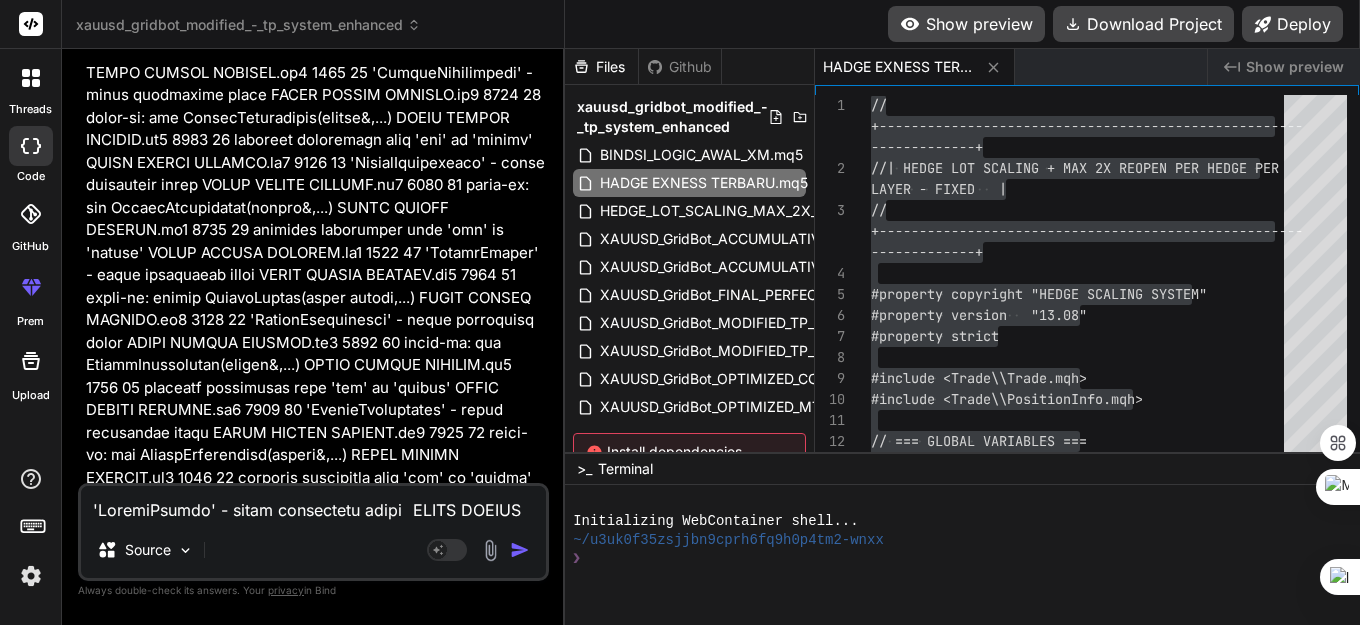 click at bounding box center (313, 504) 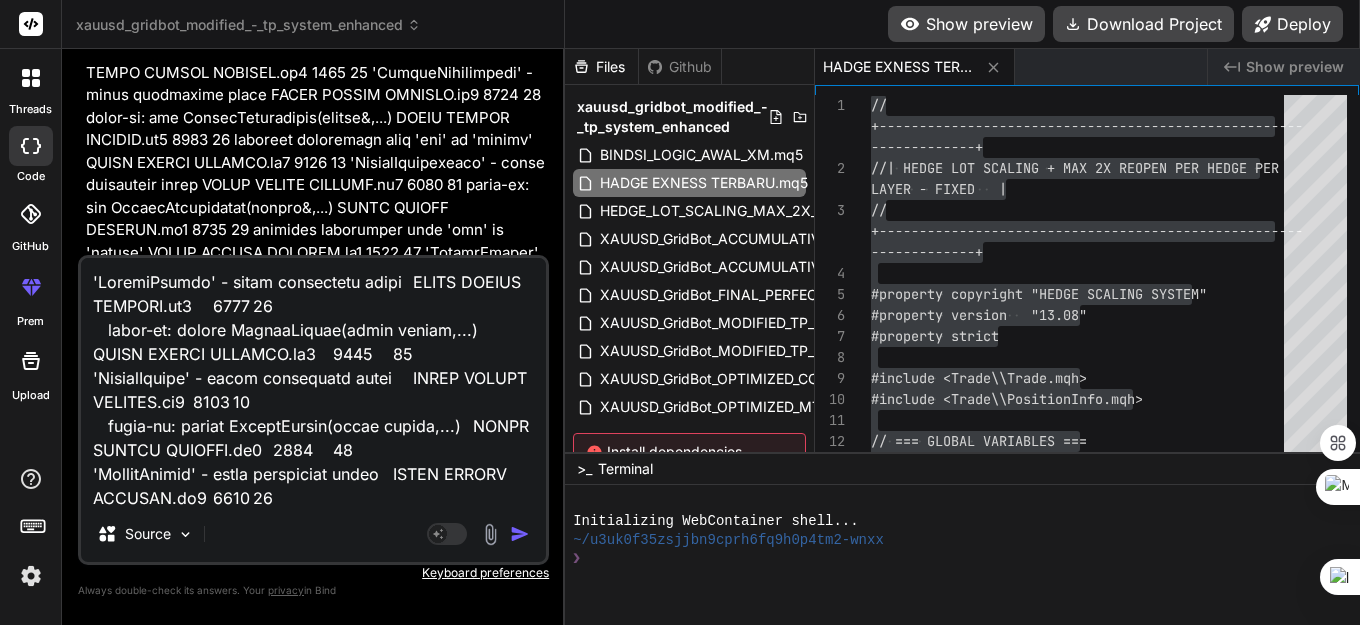 scroll, scrollTop: 5306, scrollLeft: 0, axis: vertical 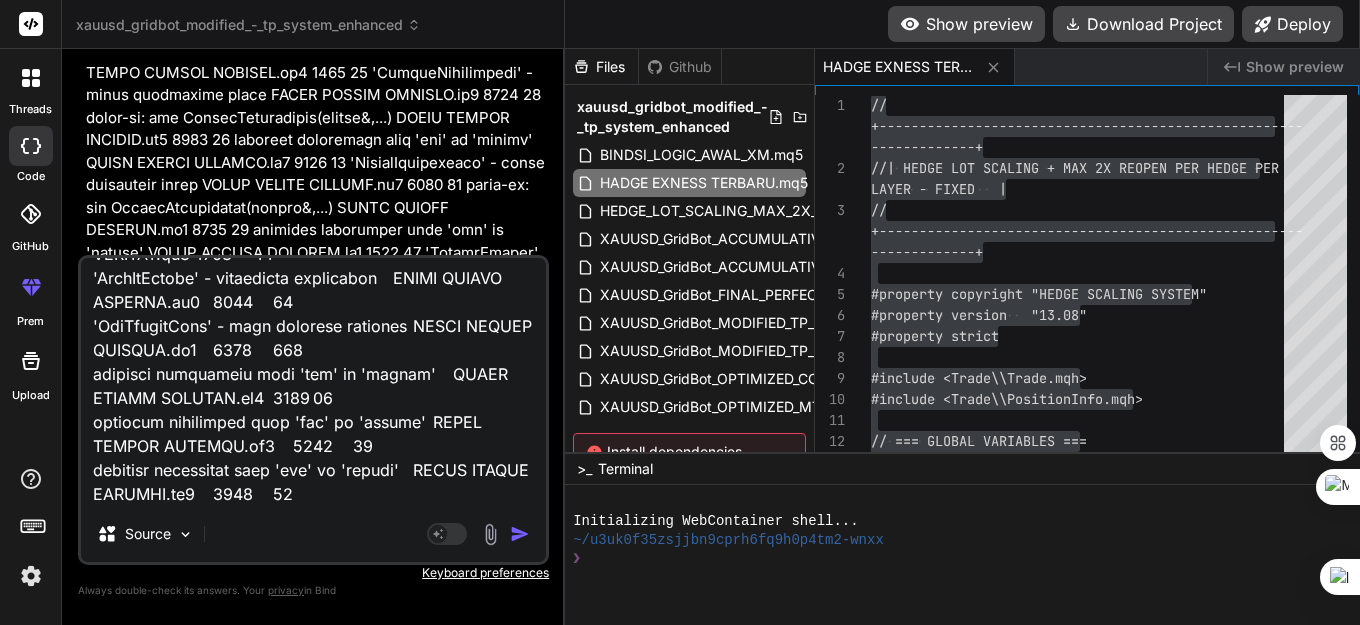 type on "'StringFormat' - wrong parameters count	HADGE EXNESS TERBARU.mq5	1362	11
built-in: string StringFormat(const string,...)	HADGE EXNESS TERBARU.mq5	1362	11
'StringFormat' - wrong parameters count	HADGE EXNESS TERBARU.mq5	1364	11
built-in: string StringFormat(const string,...)	HADGE EXNESS TERBARU.mq5	1364	11
'StringFormat' - wrong parameters count	HADGE EXNESS TERBARU.mq5	1365	11
built-in: string StringFormat(const string,...)	HADGE EXNESS TERBARU.mq5	1365	11
'StringFormat' - wrong parameters count	HADGE EXNESS TERBARU.mq5	1371	11
built-in: string StringFormat(const string,...)	HADGE EXNESS TERBARU.mq5	1371	11
'StringFormat' - wrong parameters count	HADGE EXNESS TERBARU.mq5	1372	11
built-in: string StringFormat(const string,...)	HADGE EXNESS TERBARU.mq5	1372	11
'StringFormat' - wrong parameters count	HADGE EXNESS TERBARU.mq5	1377	11
built-in: string StringFormat(const string,...)	HADGE EXNESS TERBARU.mq5	1377	11
'StringFormat' - wrong parameters count	HADGE EXNESS TERBARU.mq5	1378	11
bui..." 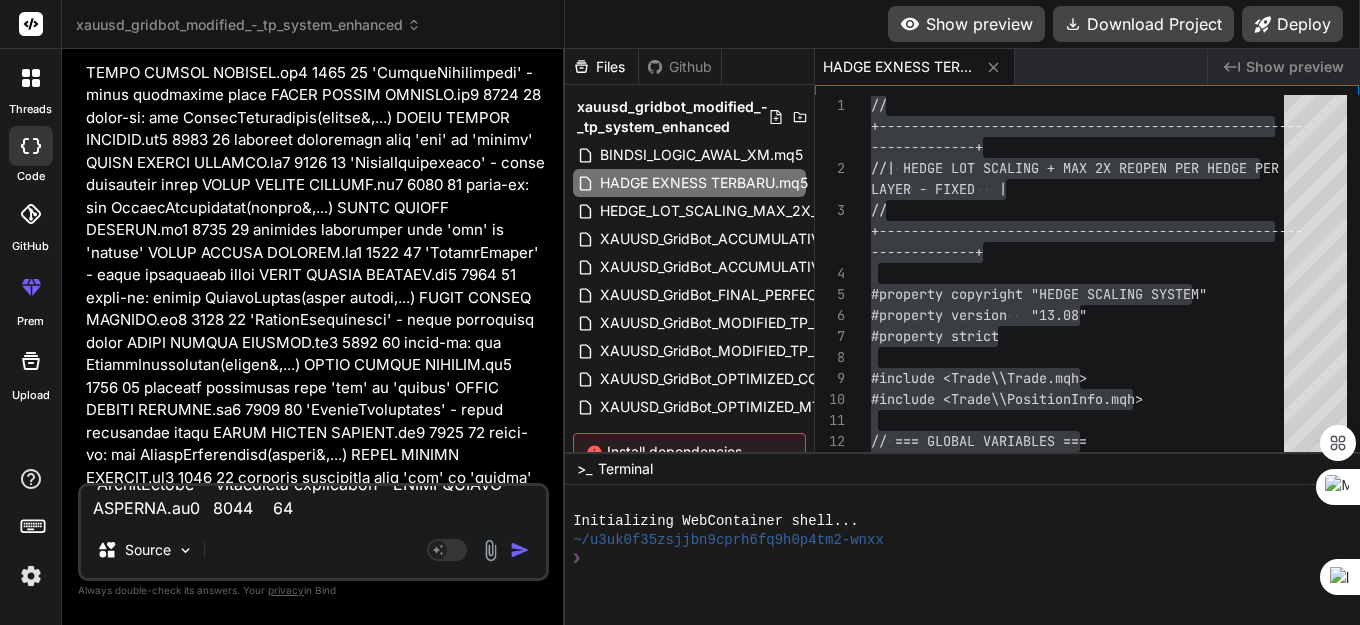 scroll, scrollTop: 0, scrollLeft: 0, axis: both 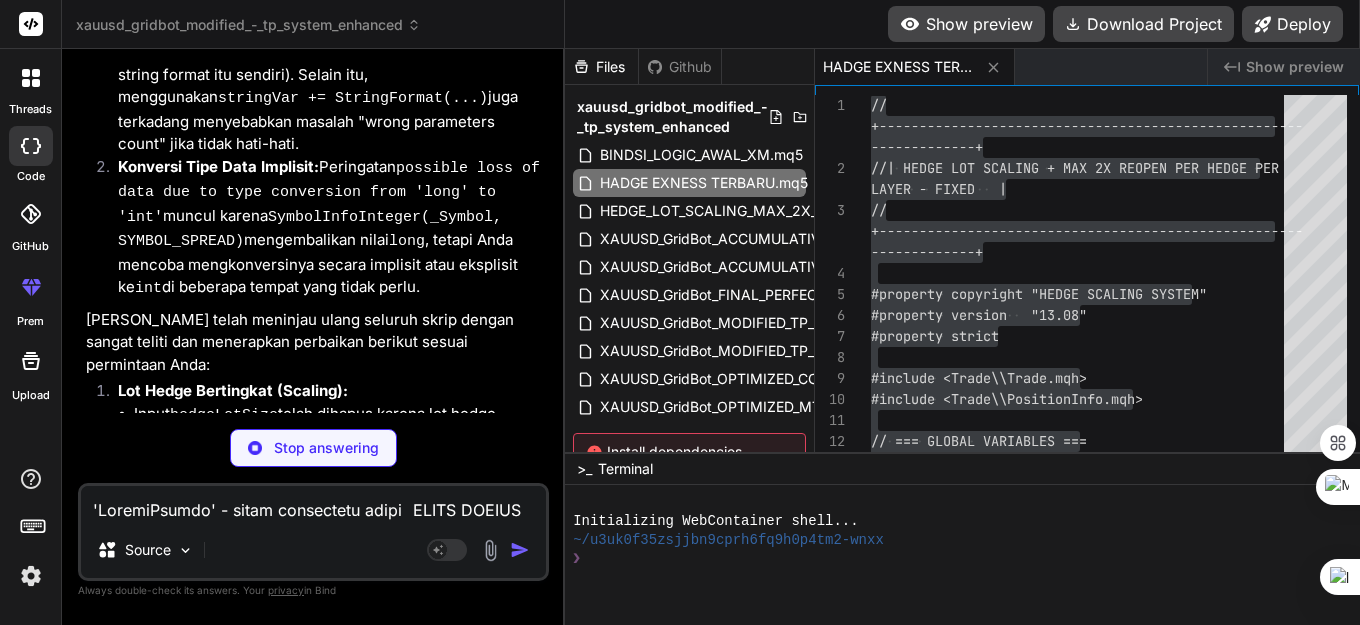 type on "x" 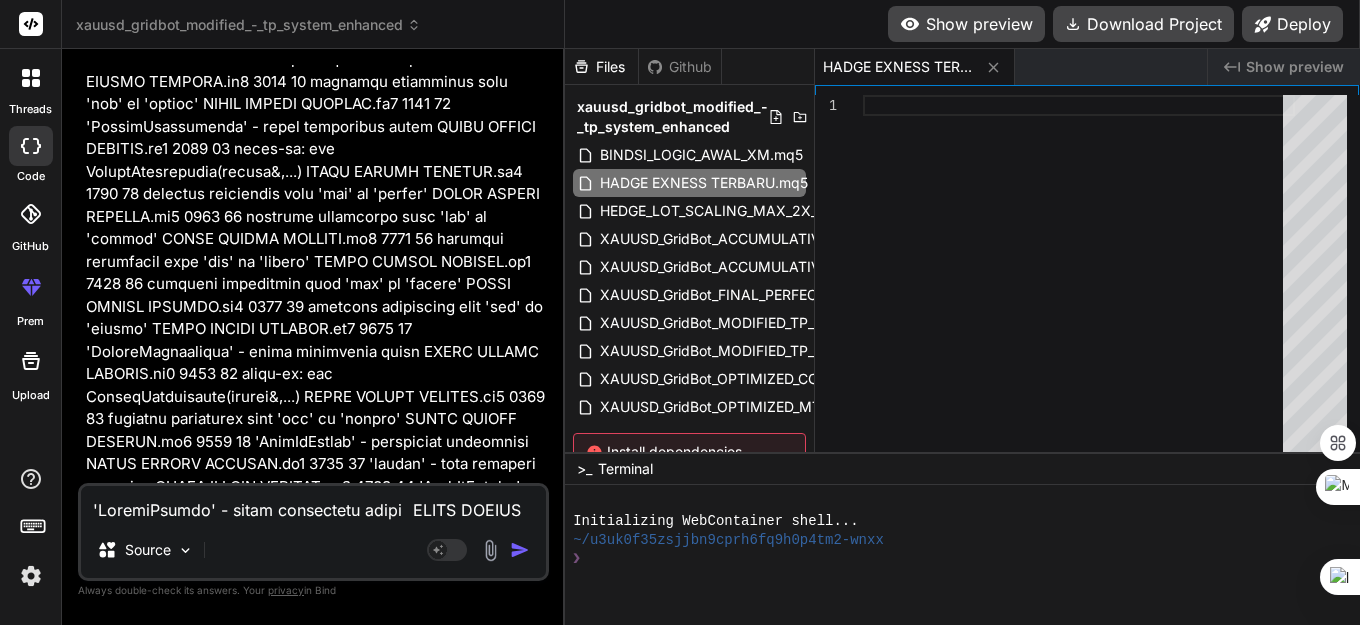 scroll, scrollTop: 95149, scrollLeft: 0, axis: vertical 